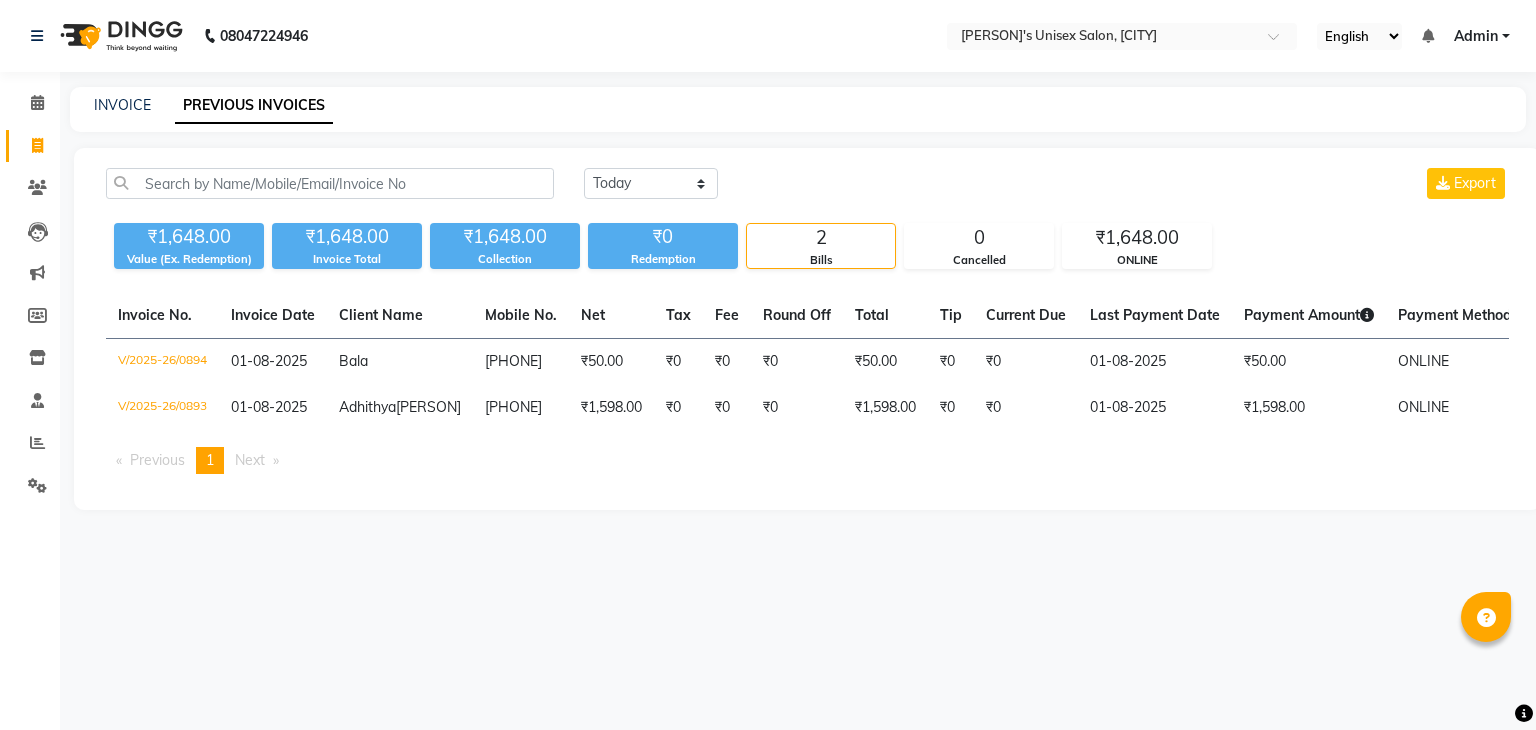 scroll, scrollTop: 0, scrollLeft: 0, axis: both 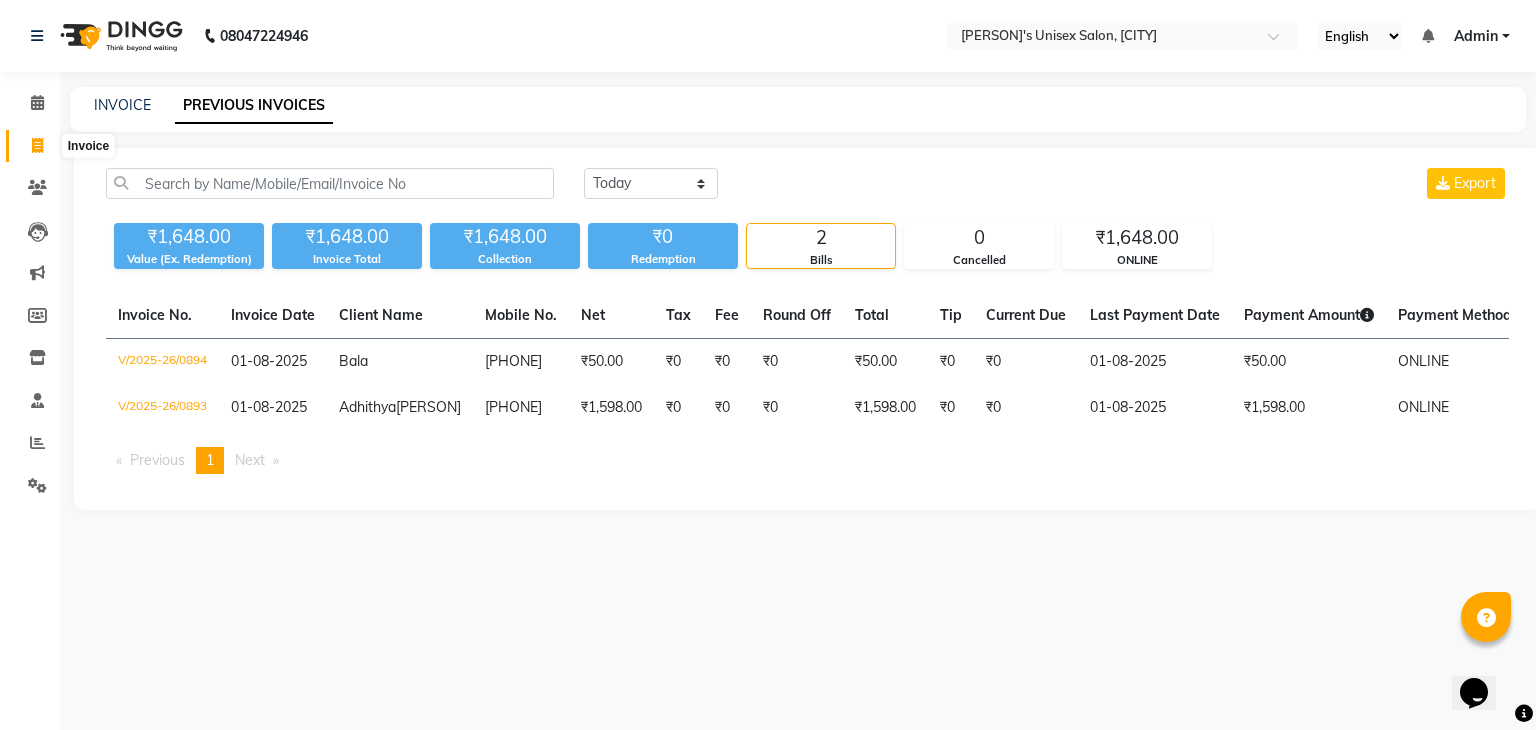 click 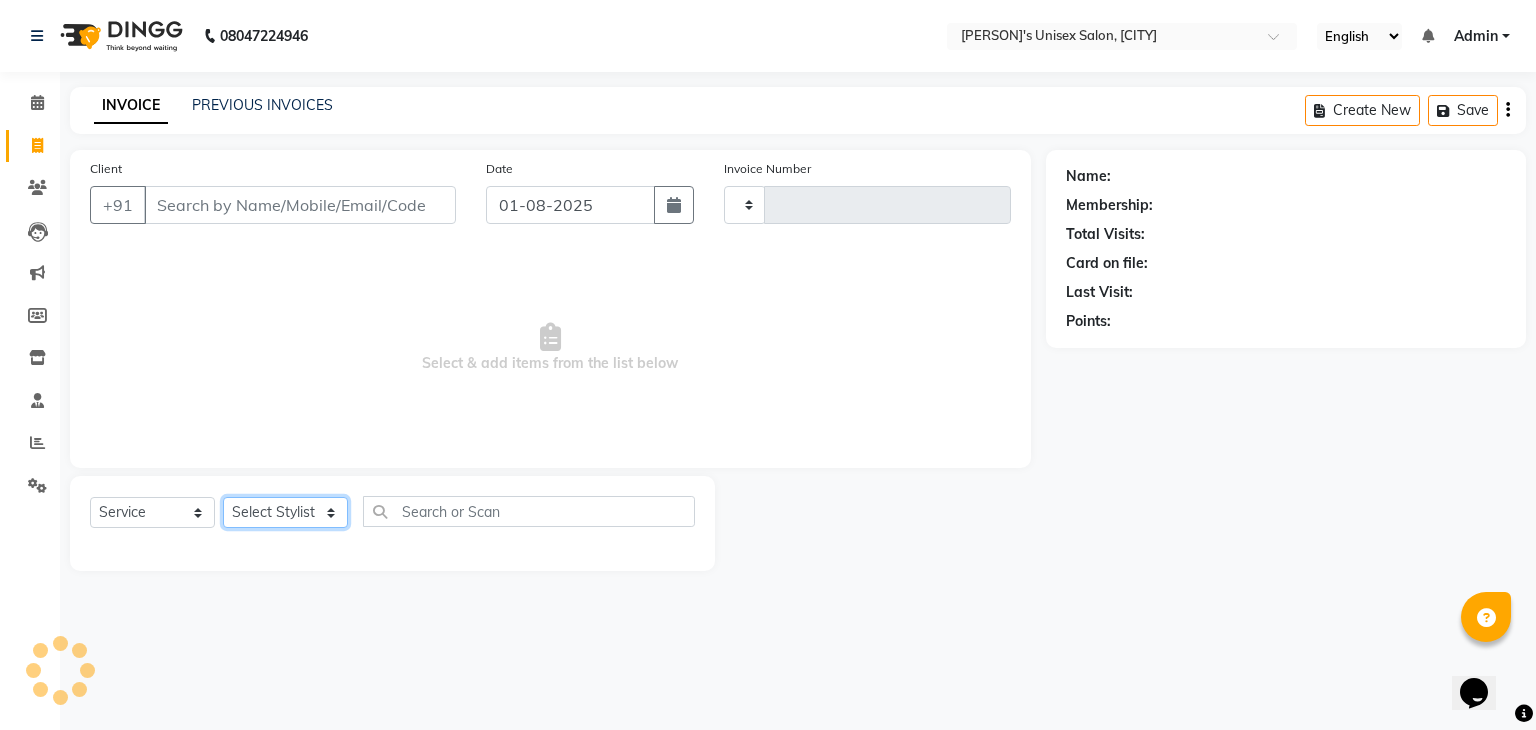 click on "Select Stylist" 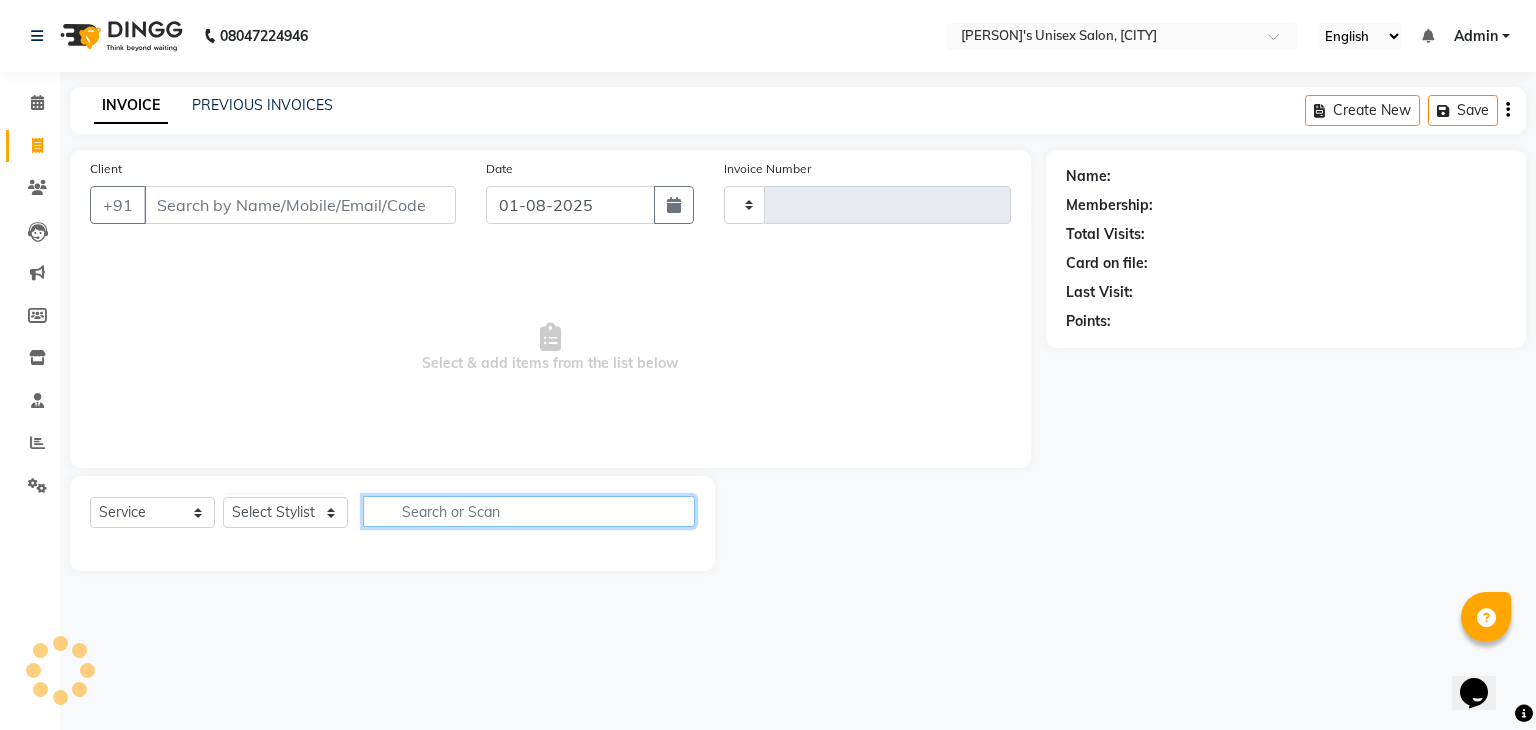 click 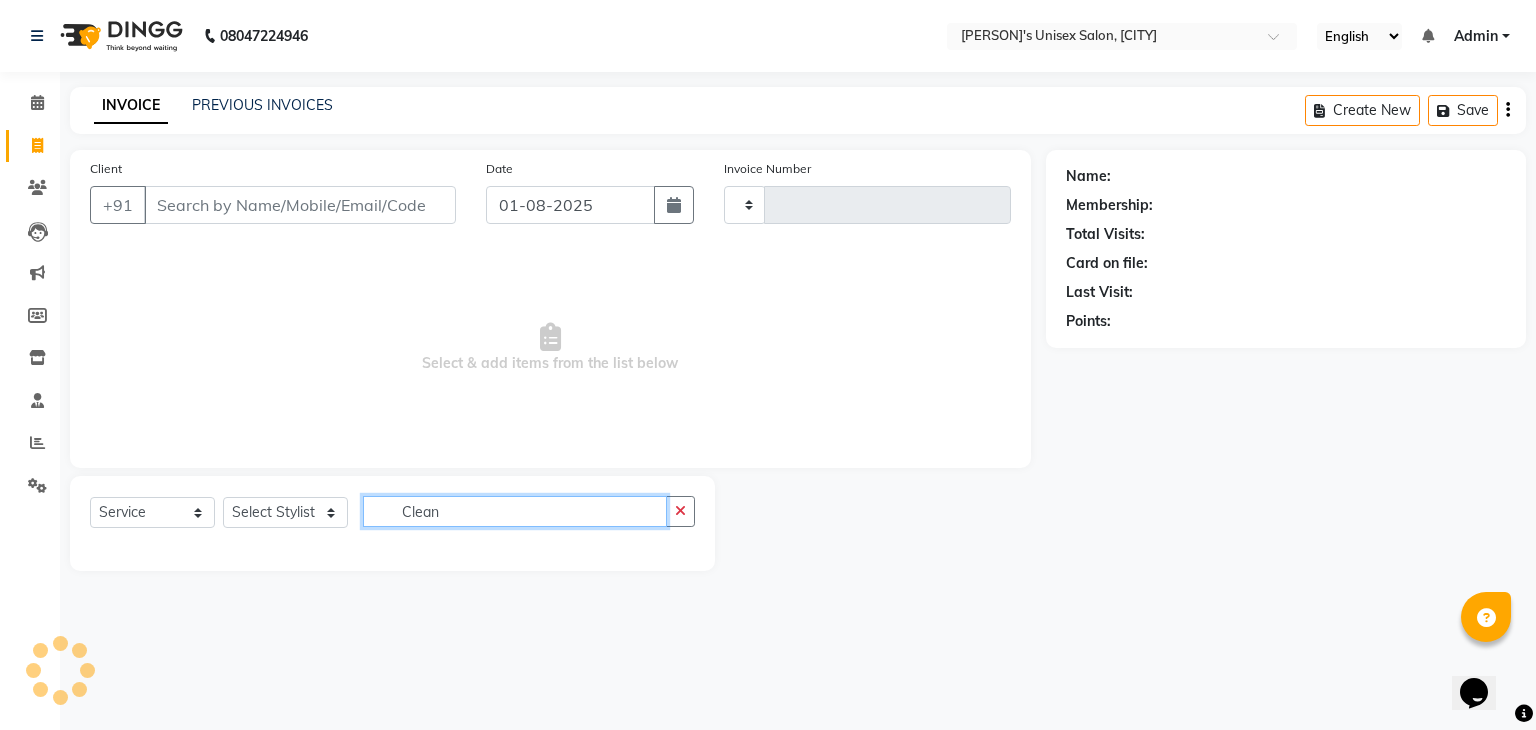 click on "Clean" 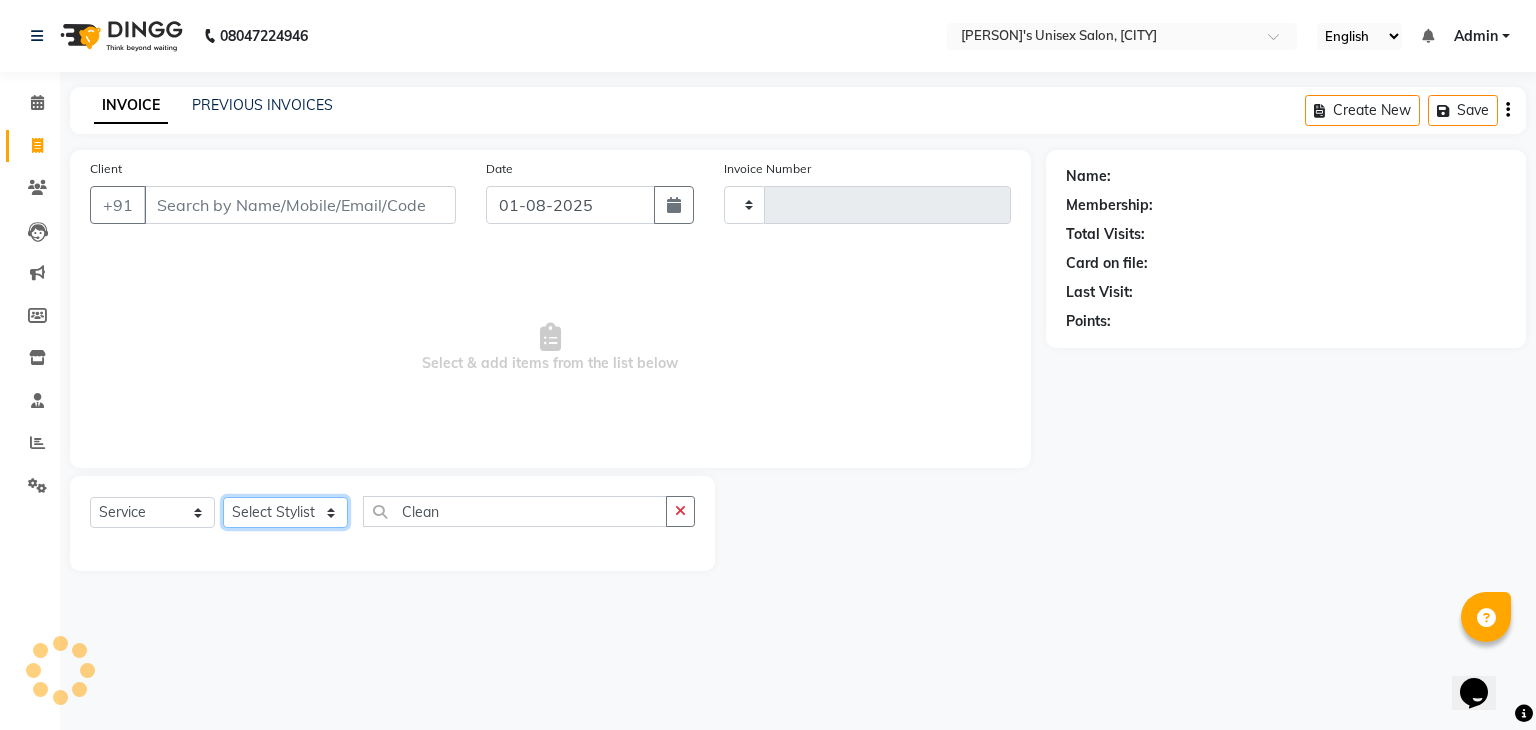 click on "Select Stylist" 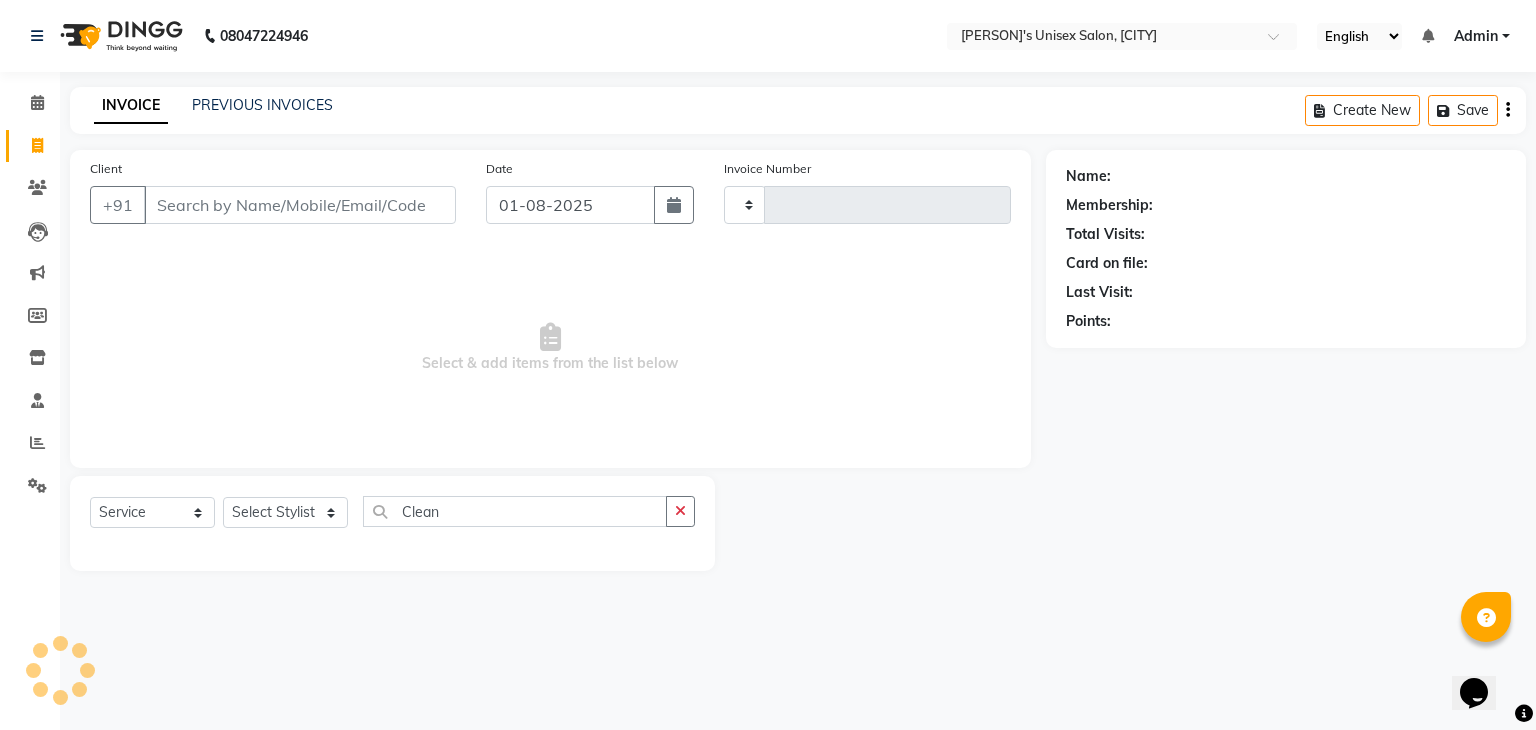 click on "Select  Service  Product  Membership  Package Voucher Prepaid Gift Card  Select Stylist Clean" 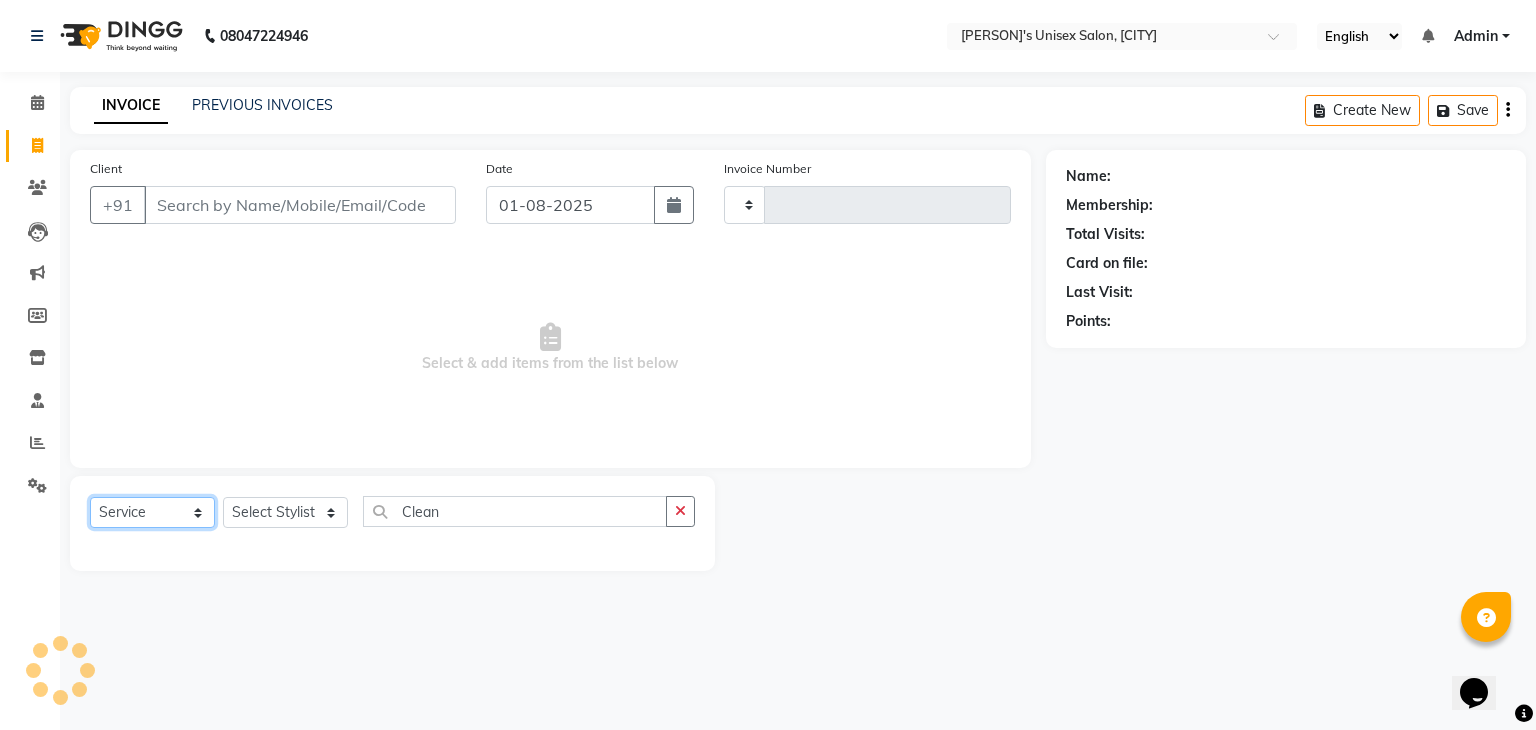 click on "Select  Service  Product  Membership  Package Voucher Prepaid Gift Card" 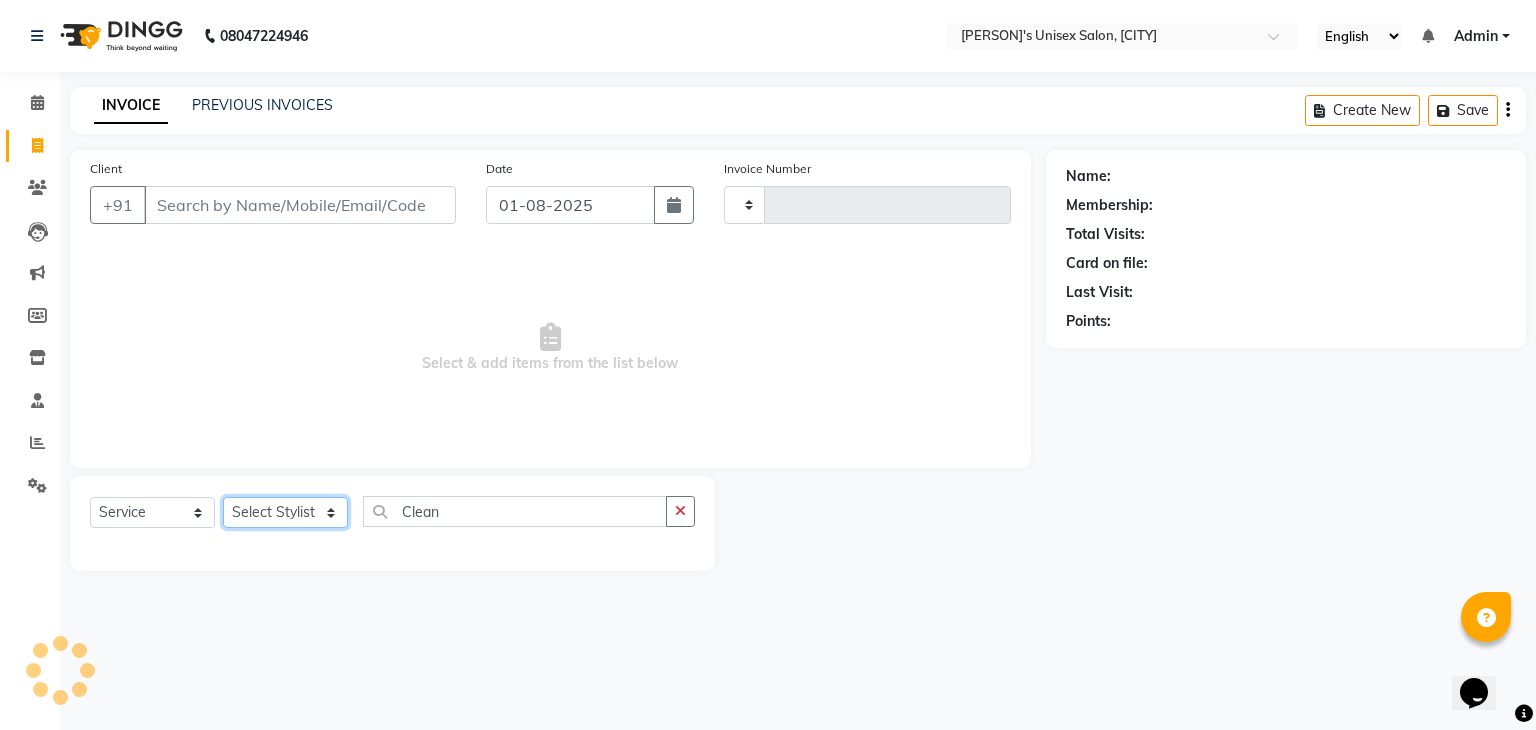 click on "Select Stylist" 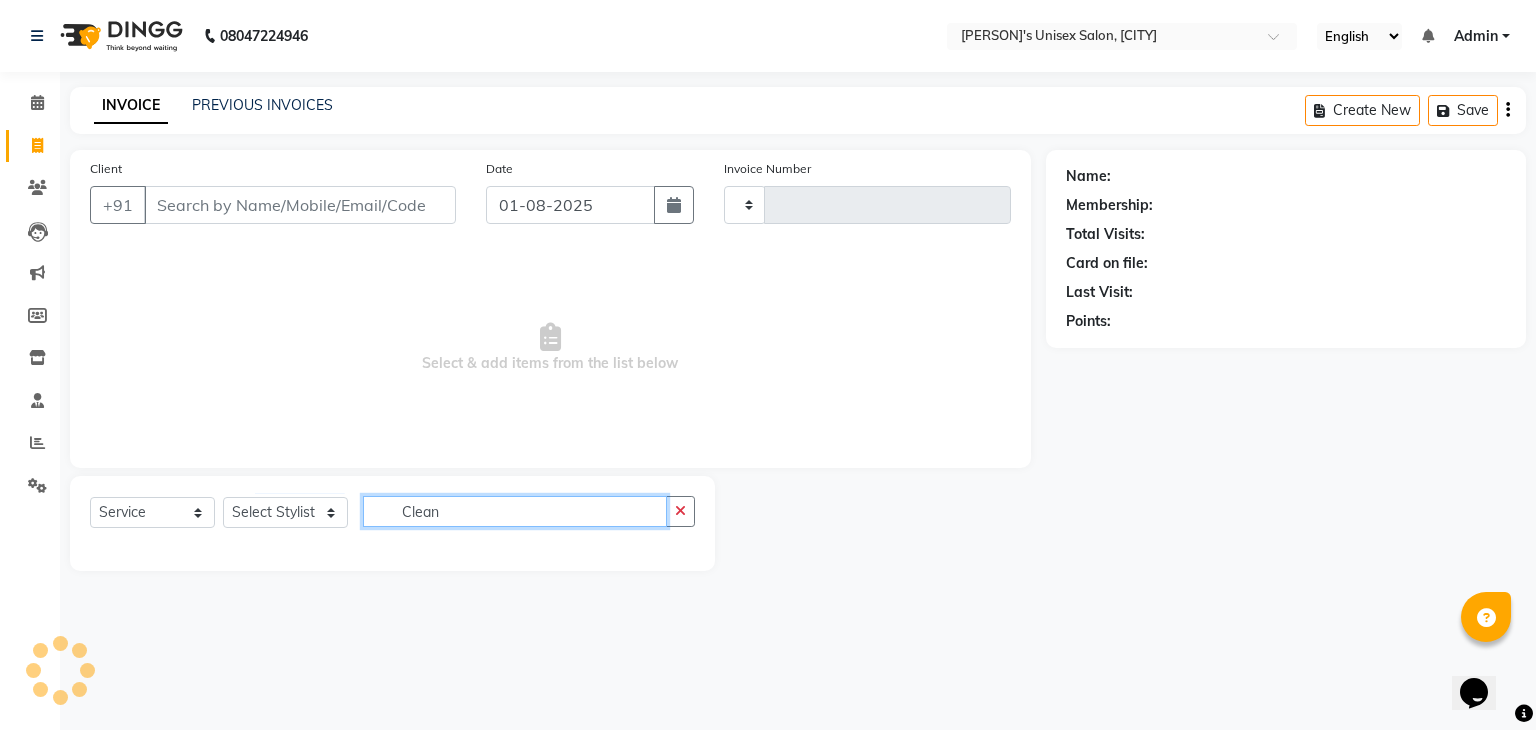 click on "Clean" 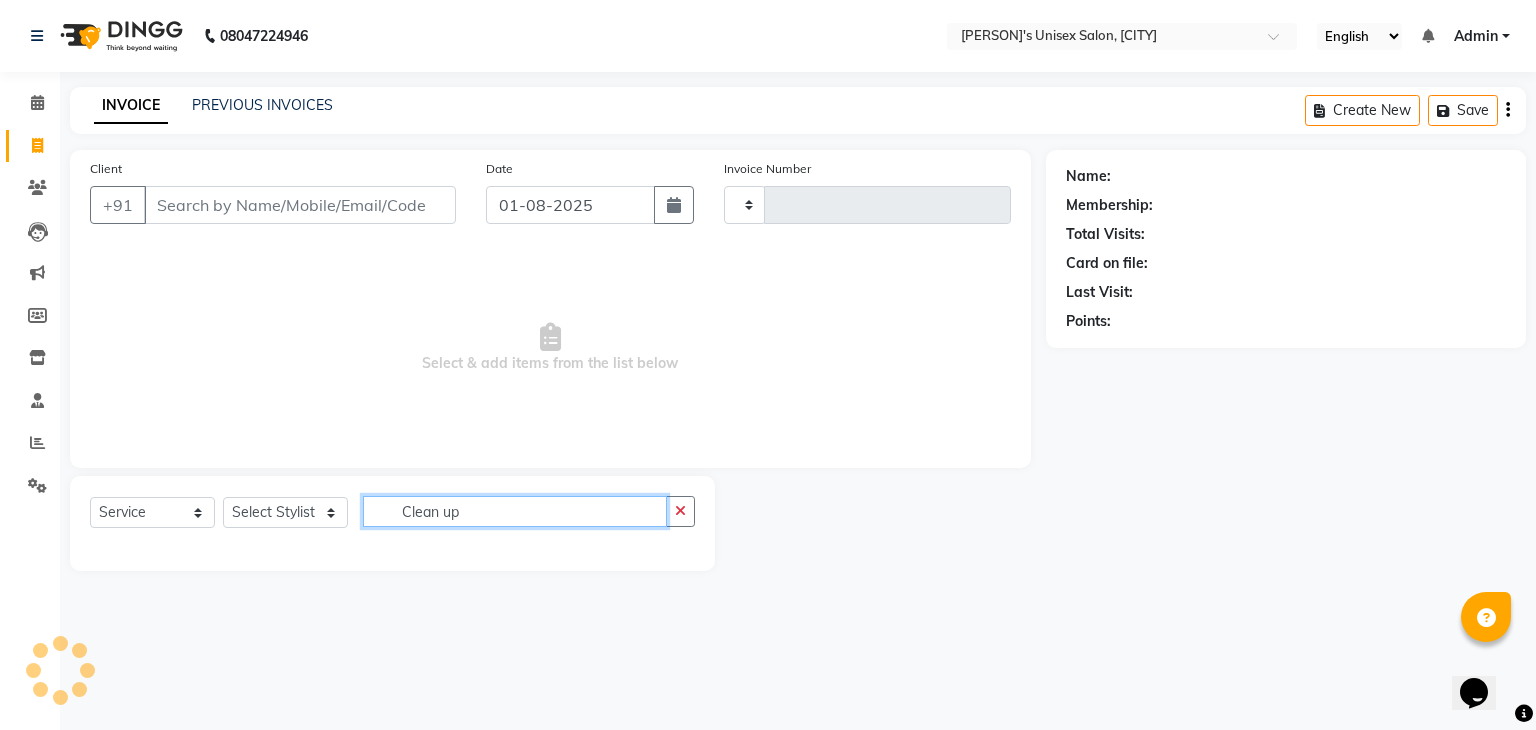 type on "Clean up" 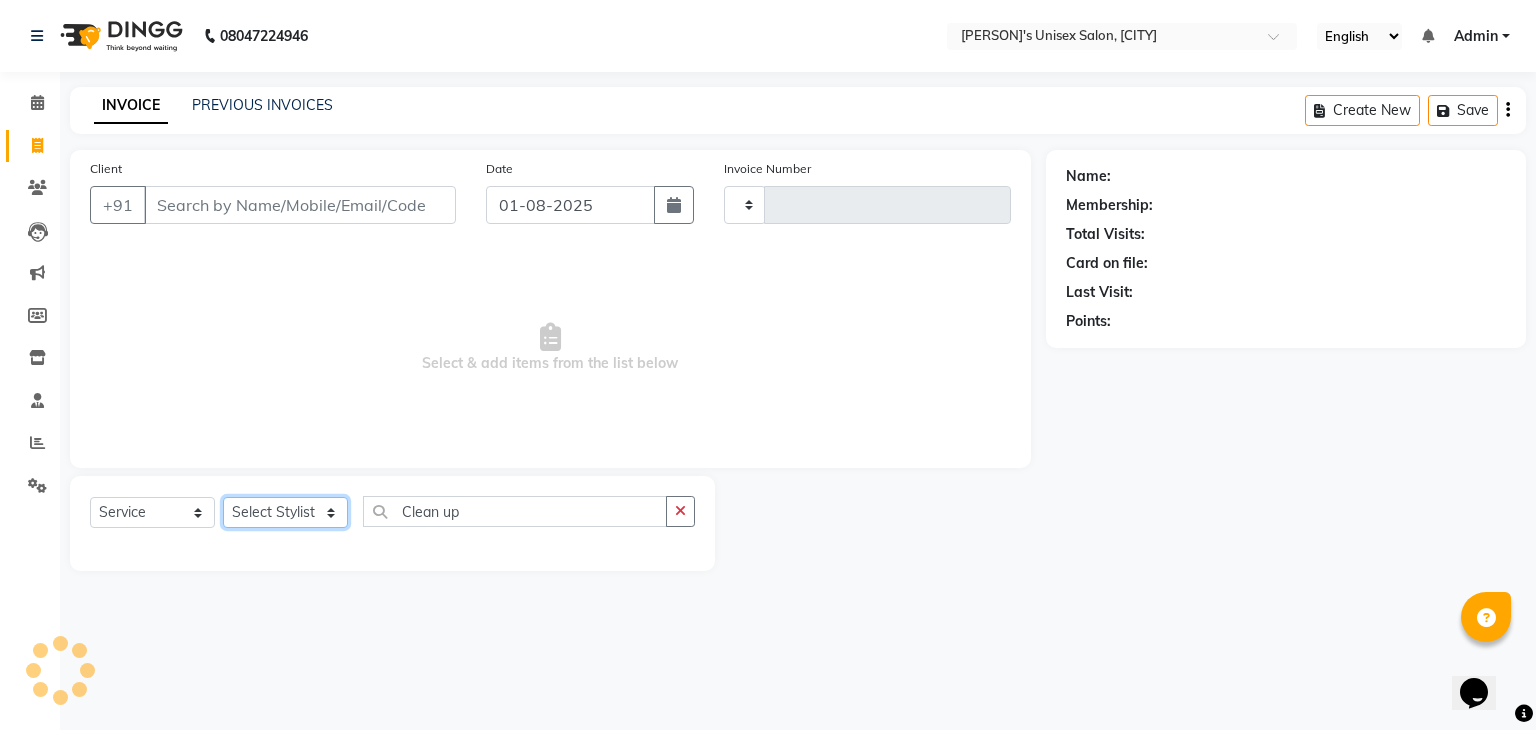 click on "Select Stylist" 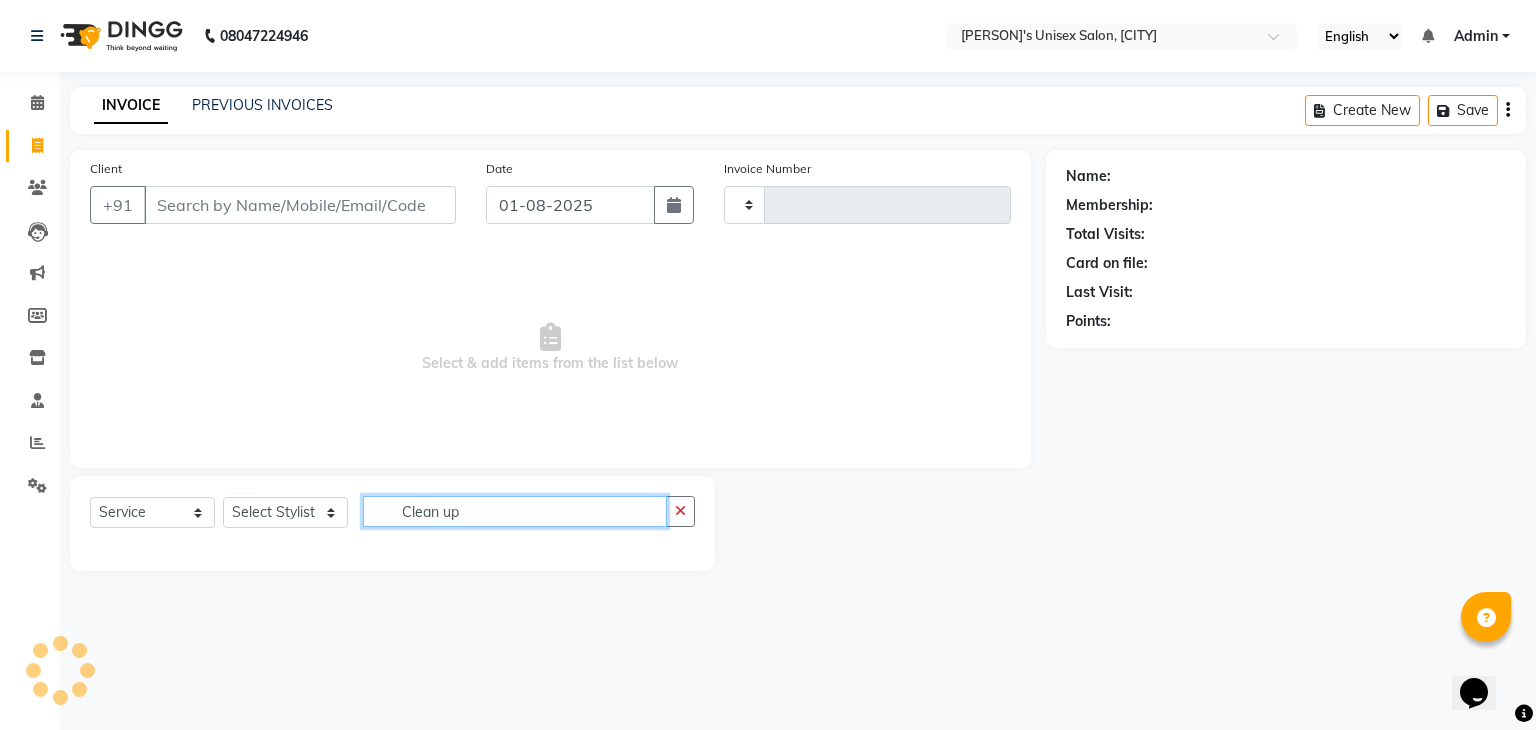 drag, startPoint x: 496, startPoint y: 521, endPoint x: 323, endPoint y: 512, distance: 173.23395 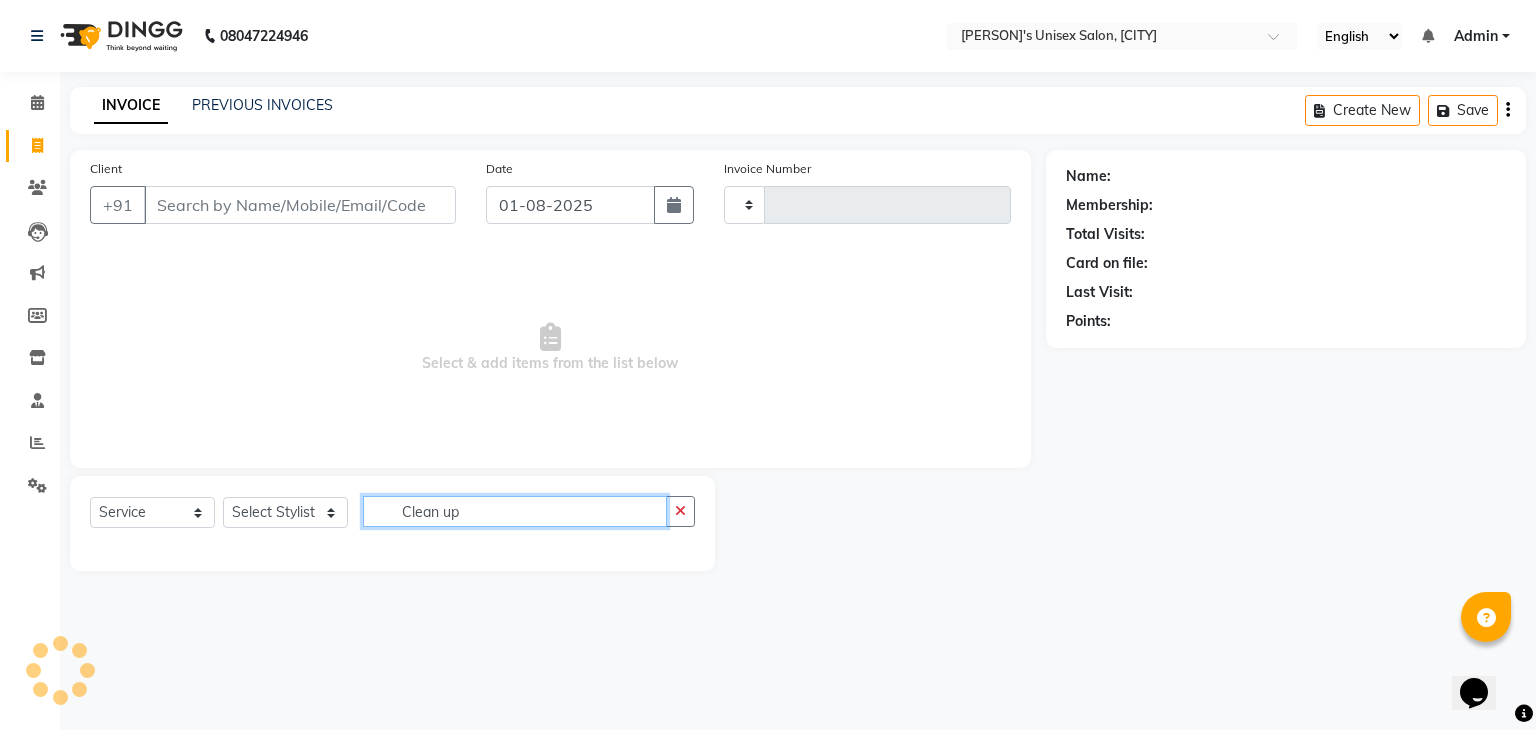 type 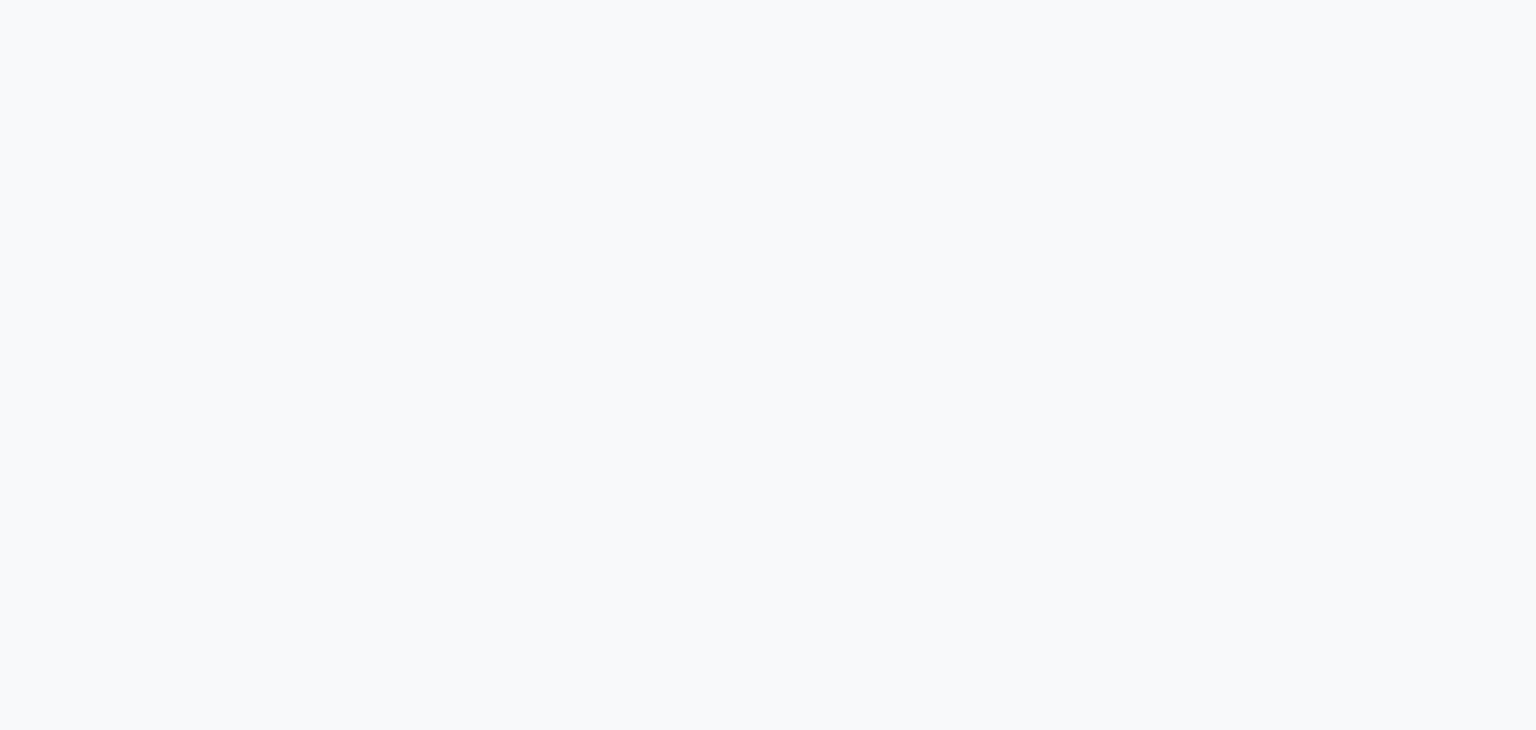 scroll, scrollTop: 0, scrollLeft: 0, axis: both 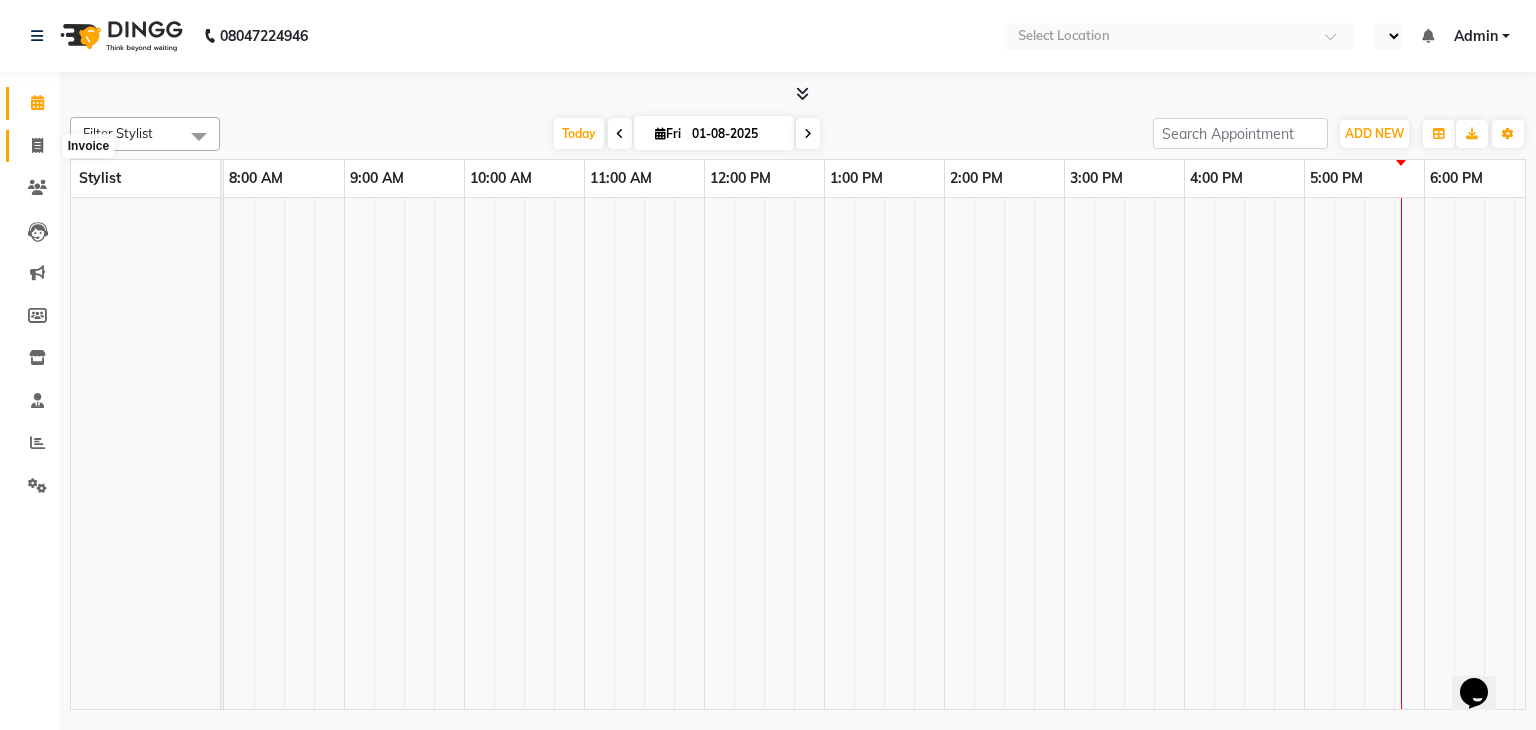 click 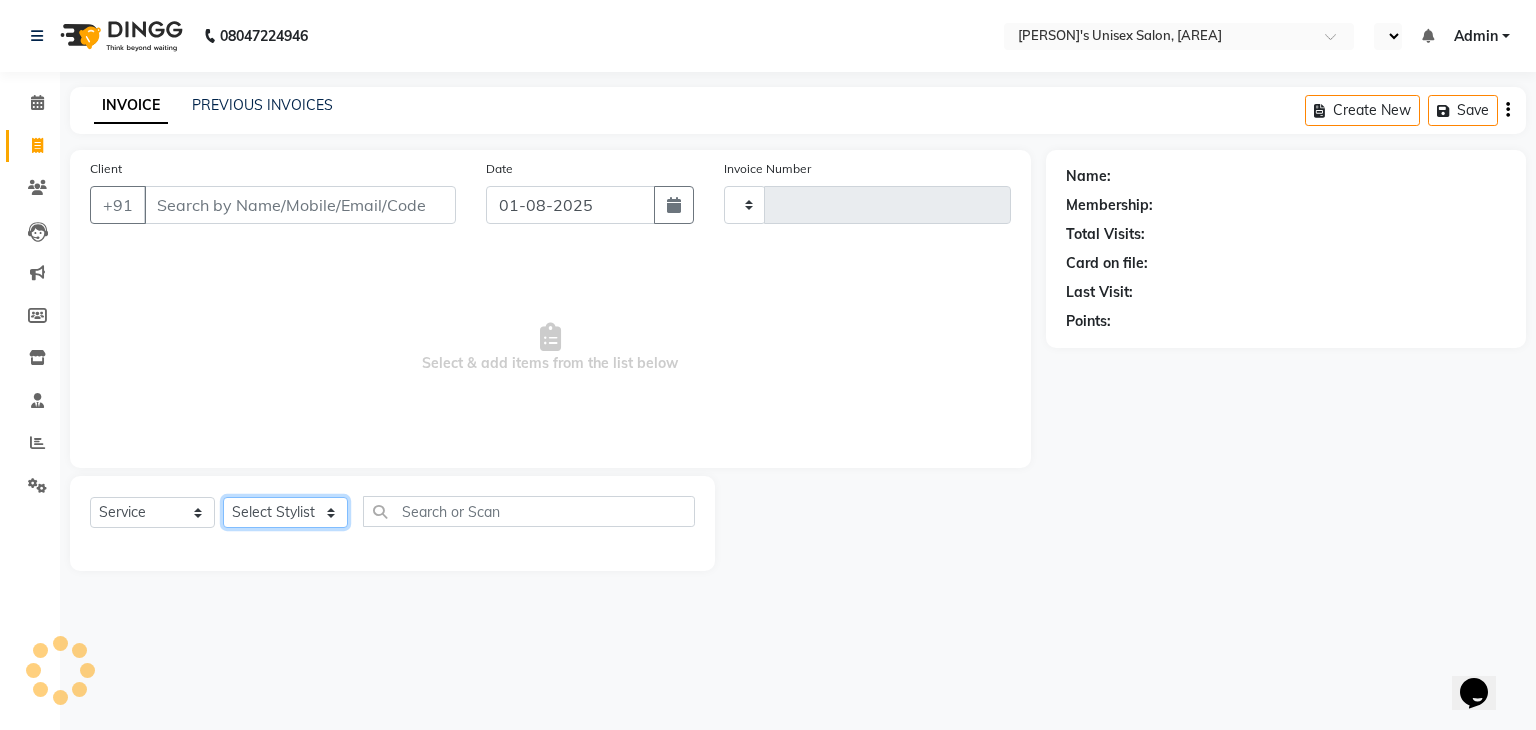 click on "Select Stylist" 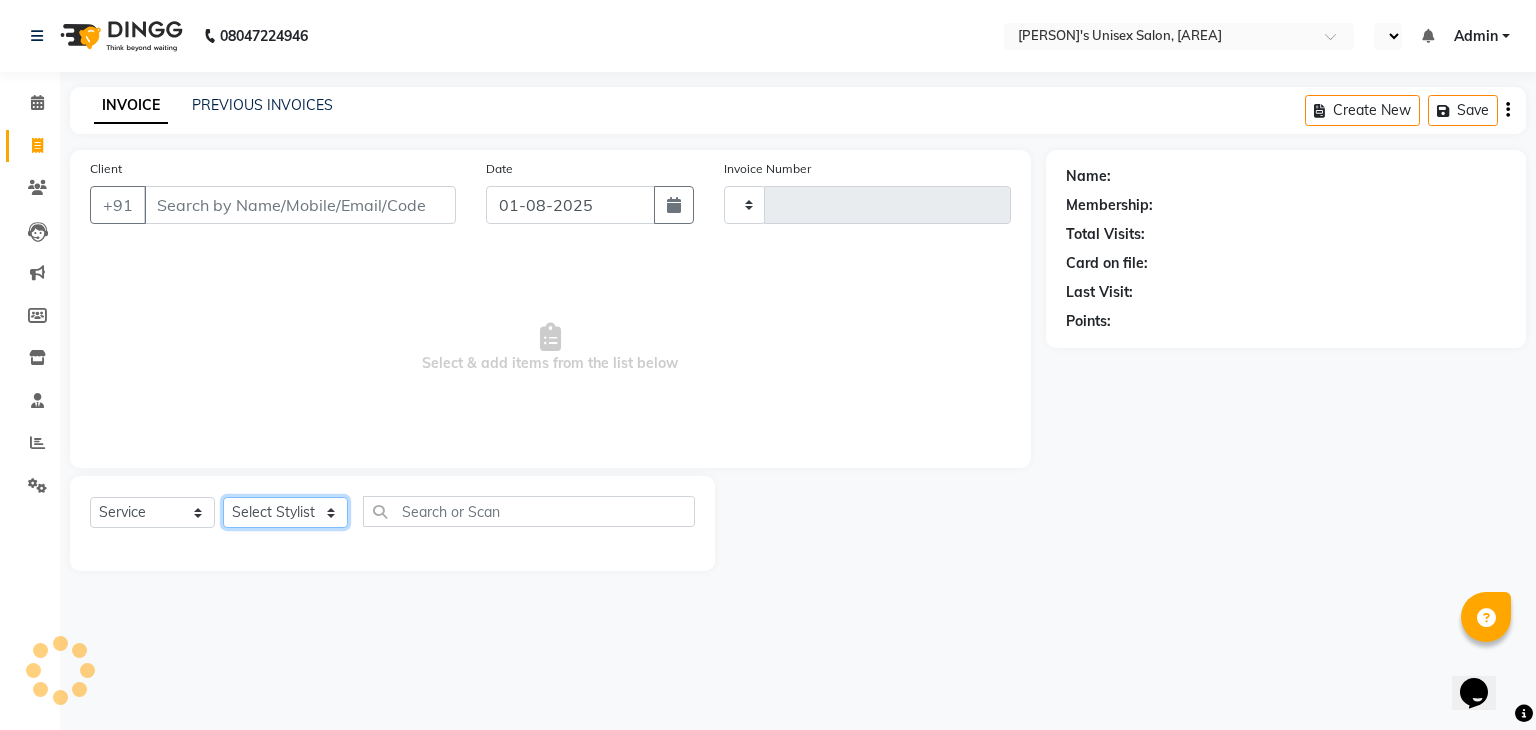 select on "en" 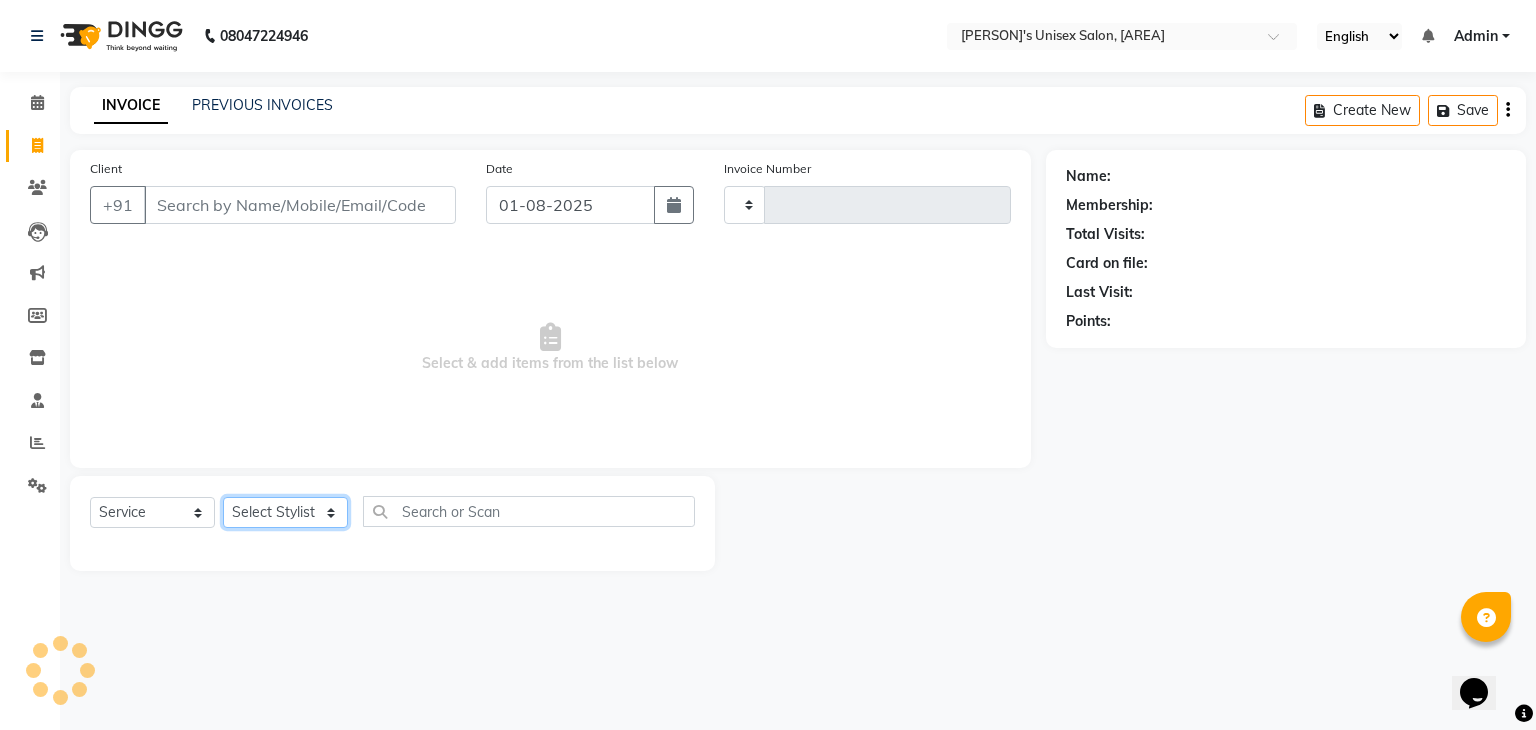 type on "0895" 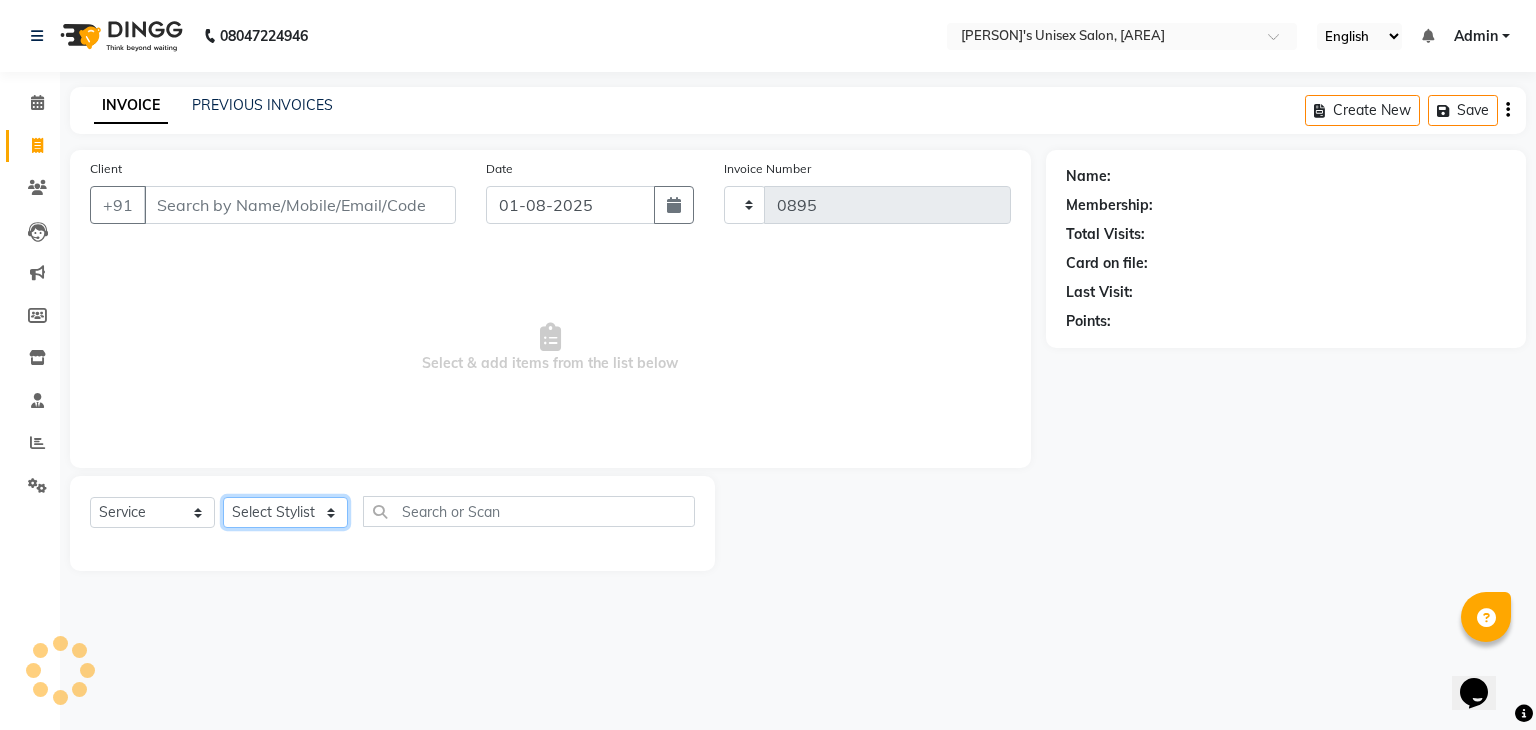 select on "6091" 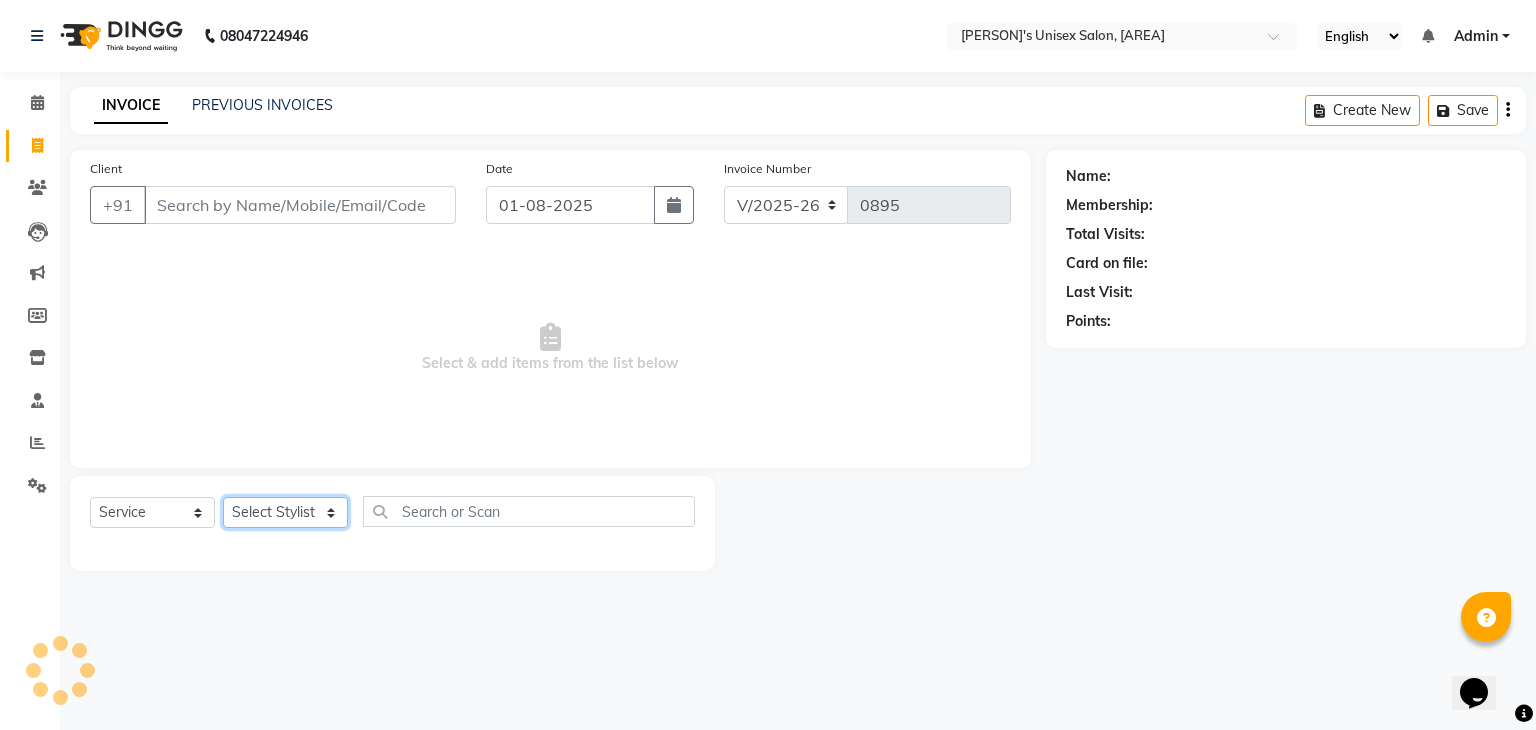 click on "Select Stylist" 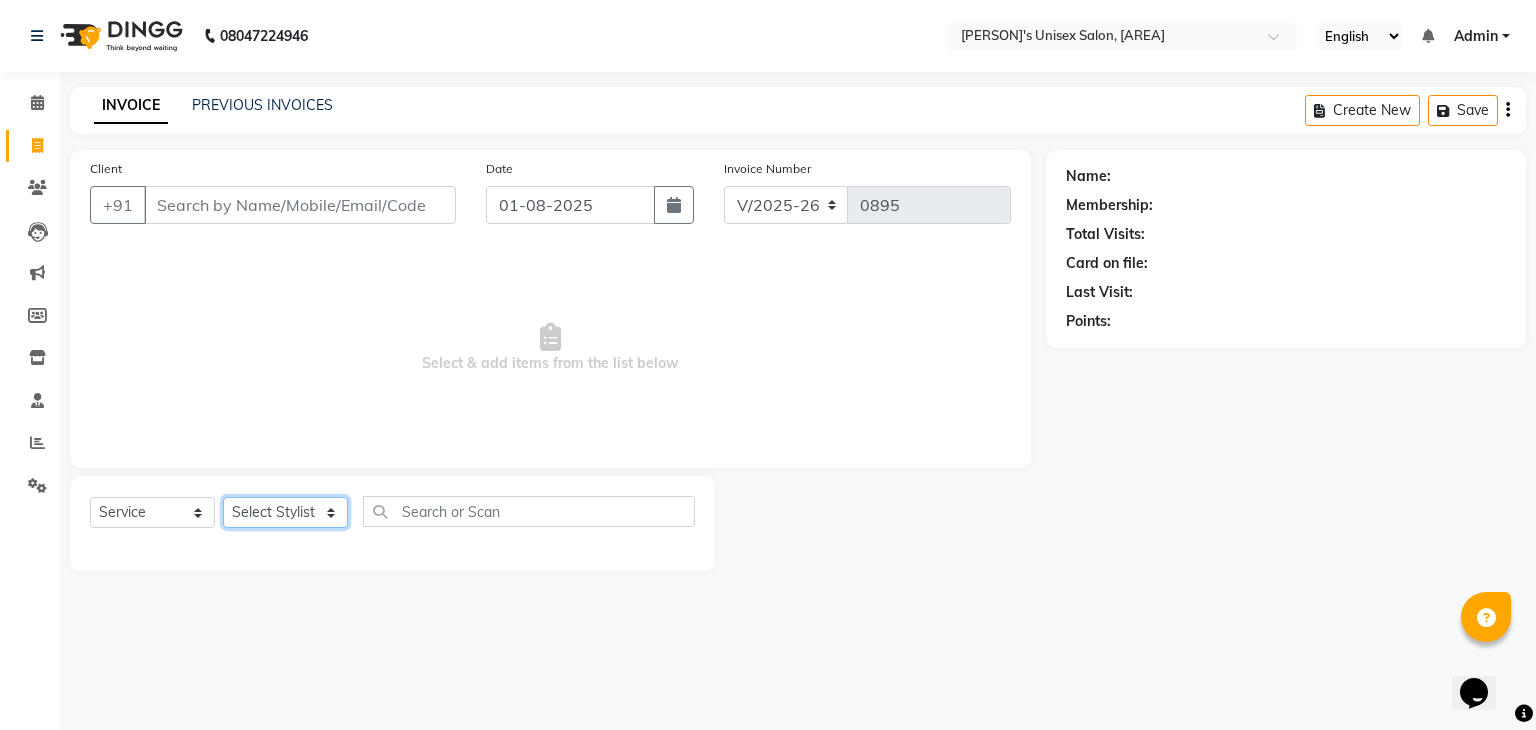 click on "Select Stylist" 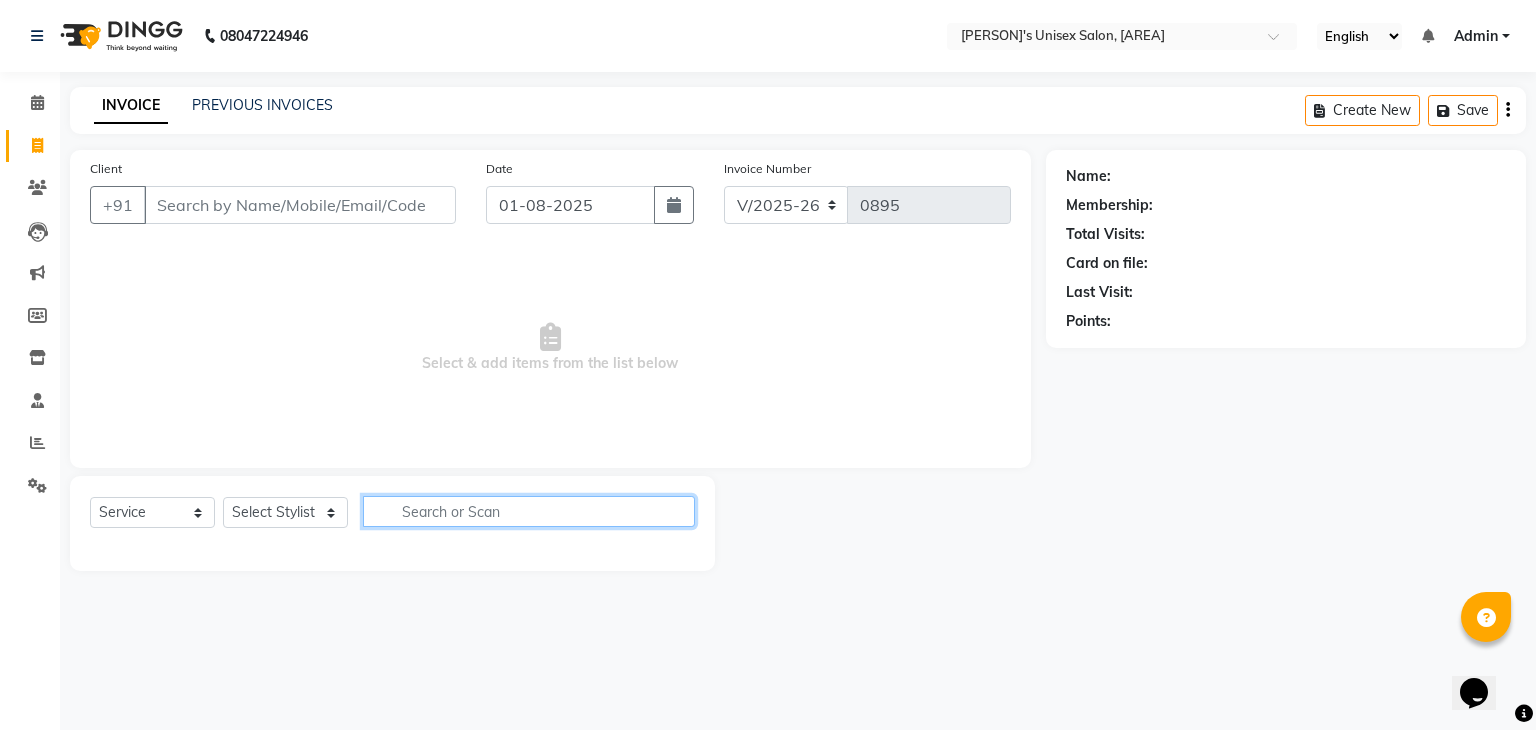 click 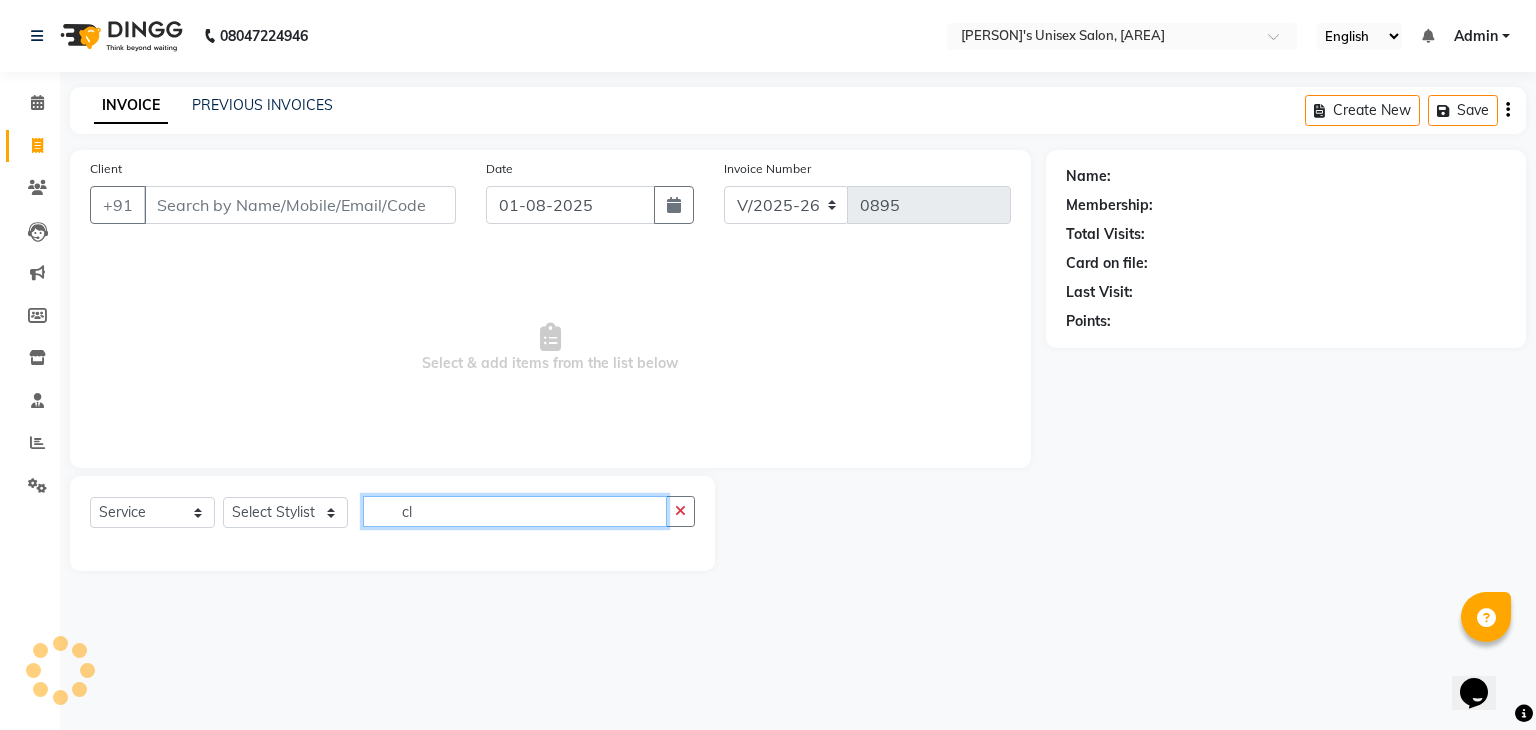 type on "cle" 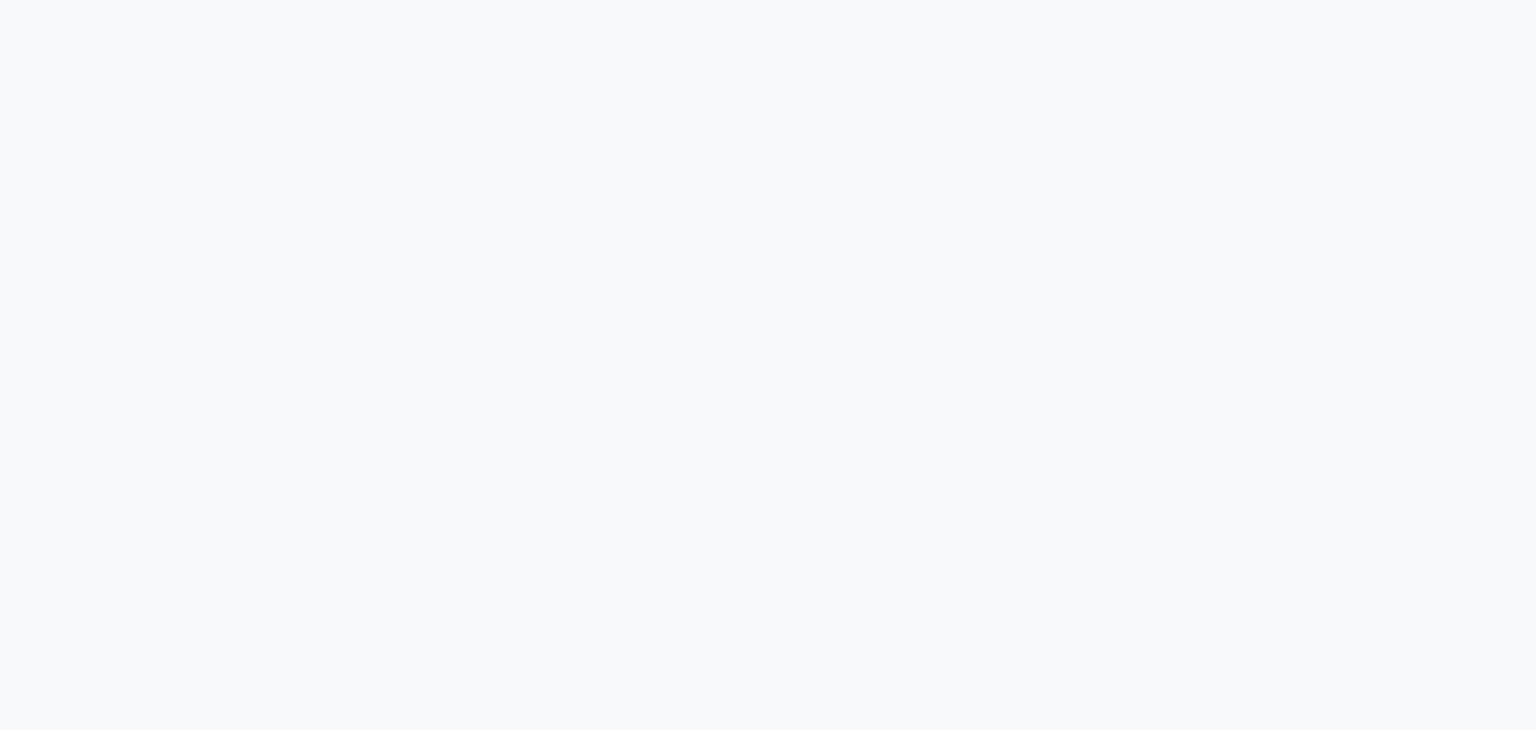 scroll, scrollTop: 0, scrollLeft: 0, axis: both 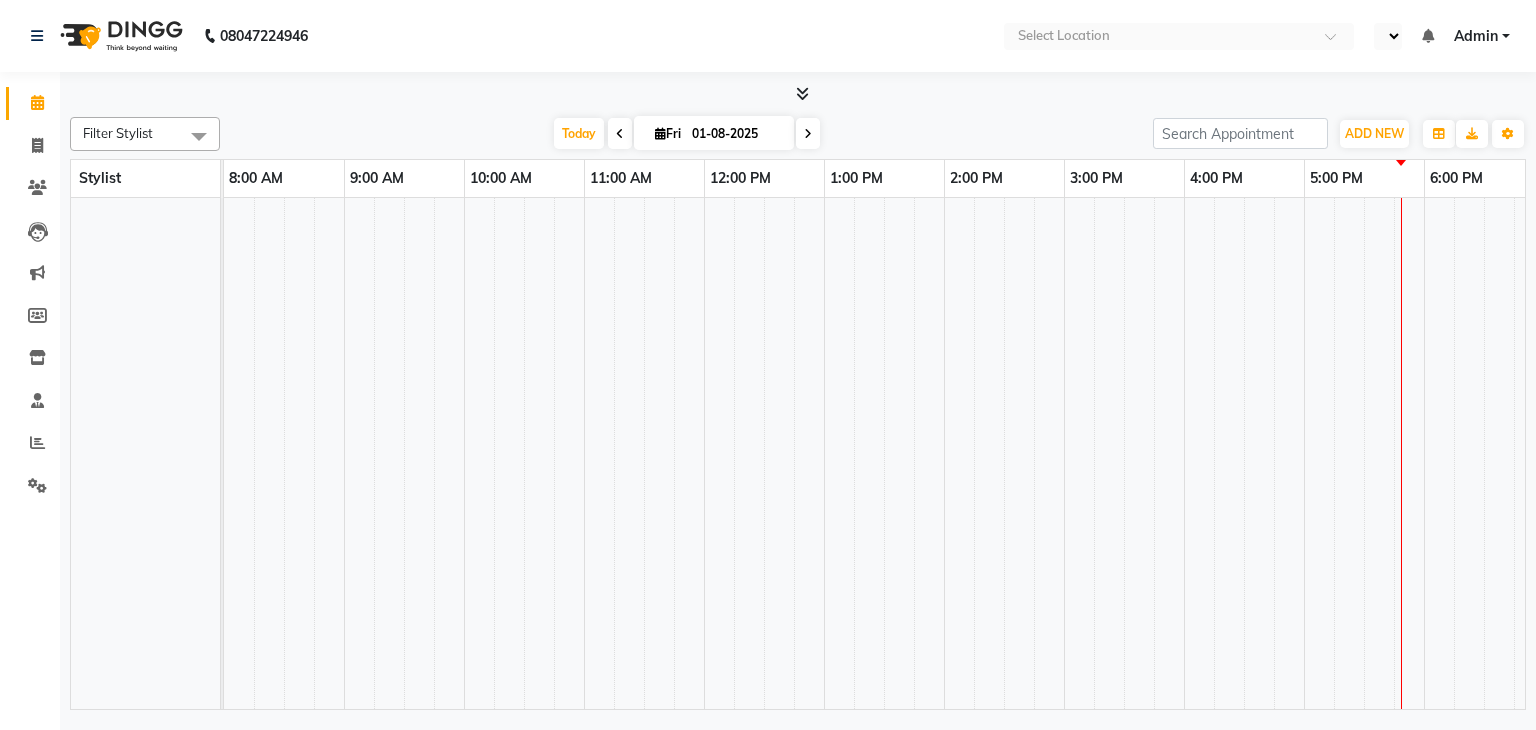 select on "en" 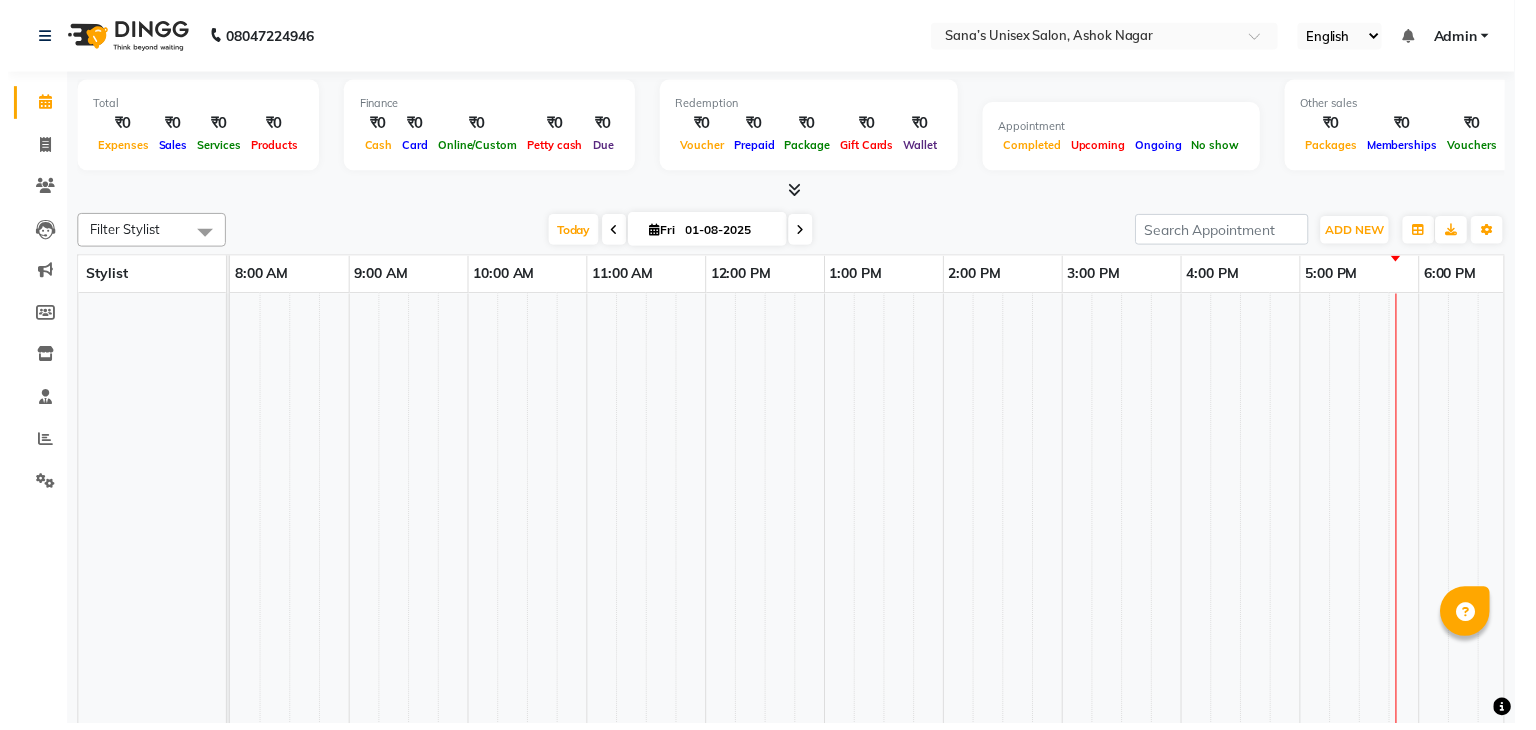 scroll, scrollTop: 0, scrollLeft: 0, axis: both 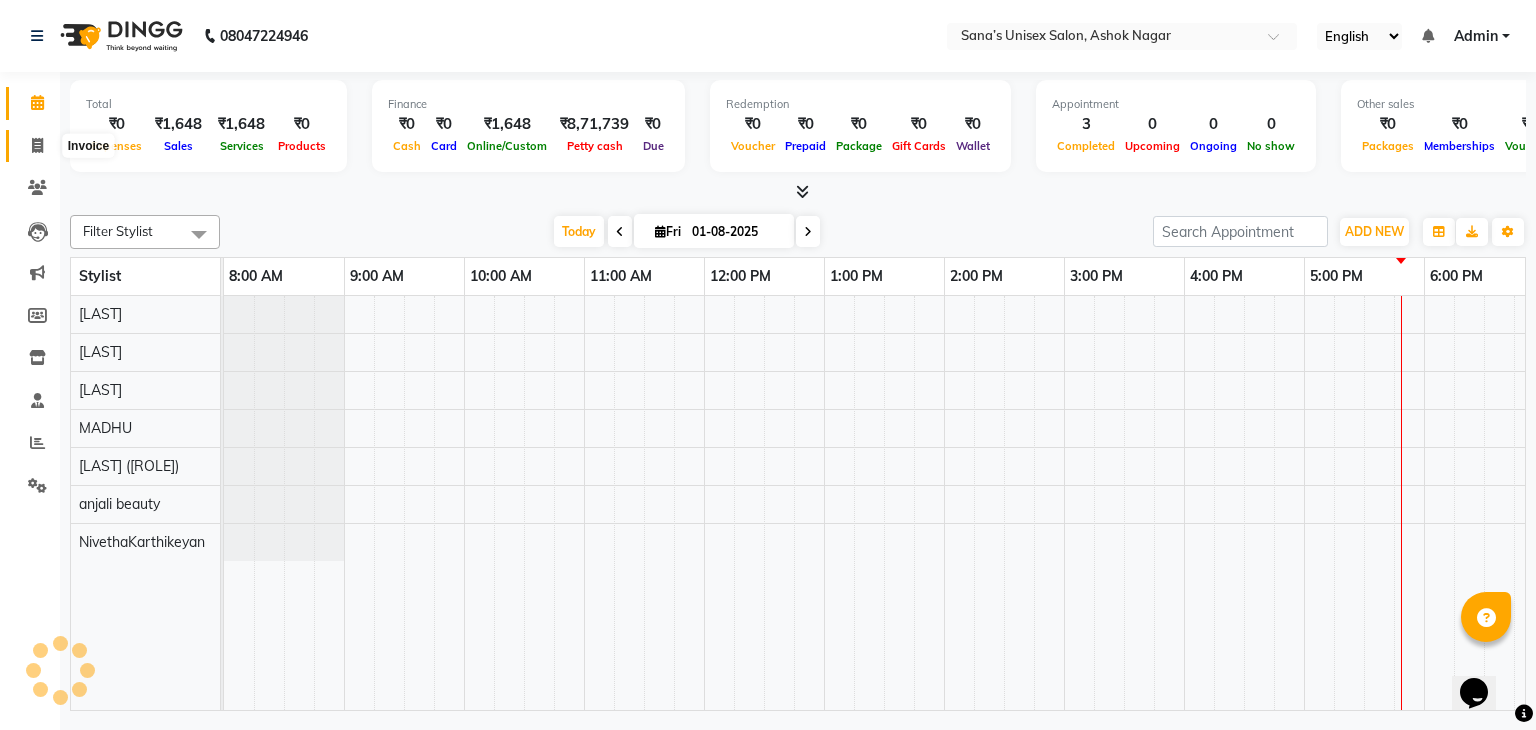 click 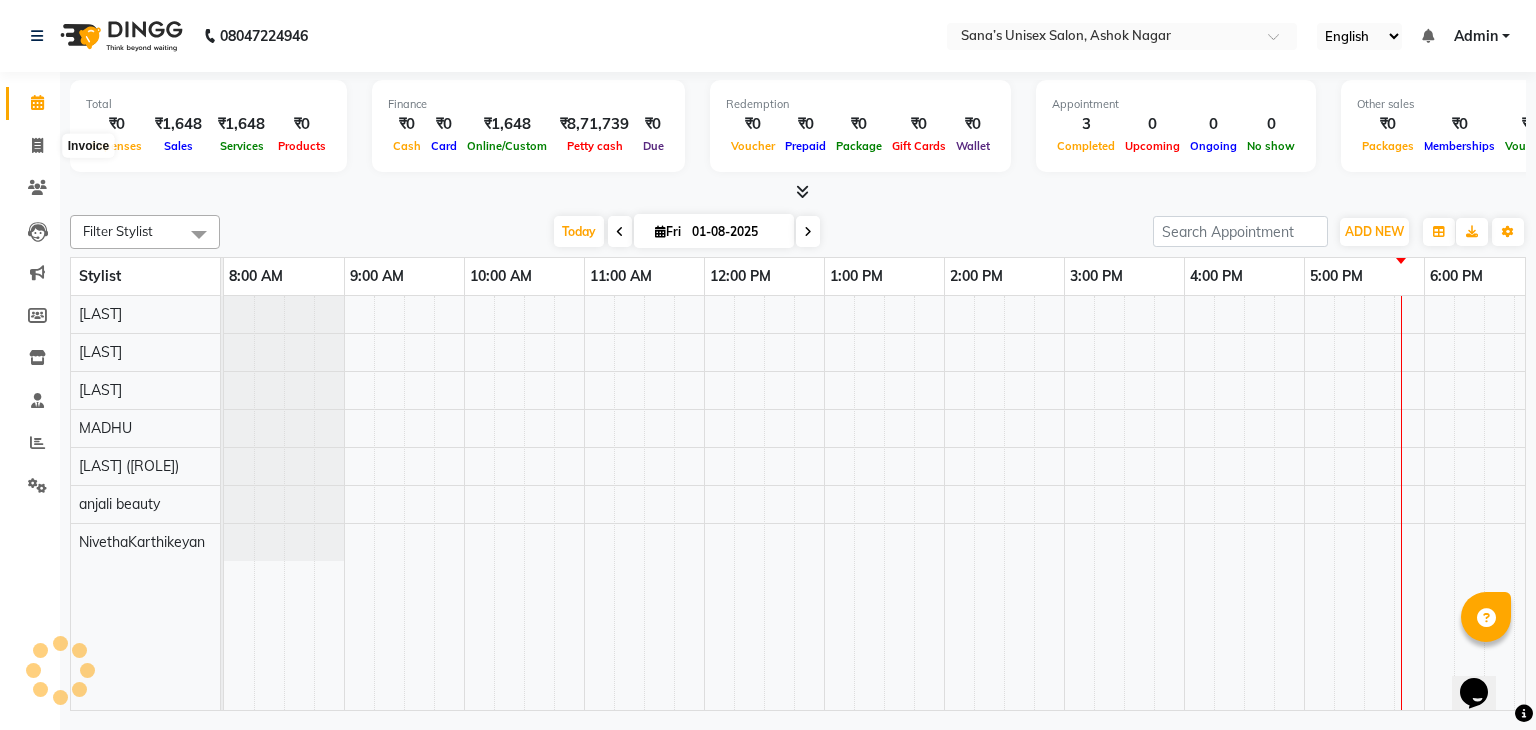 select on "service" 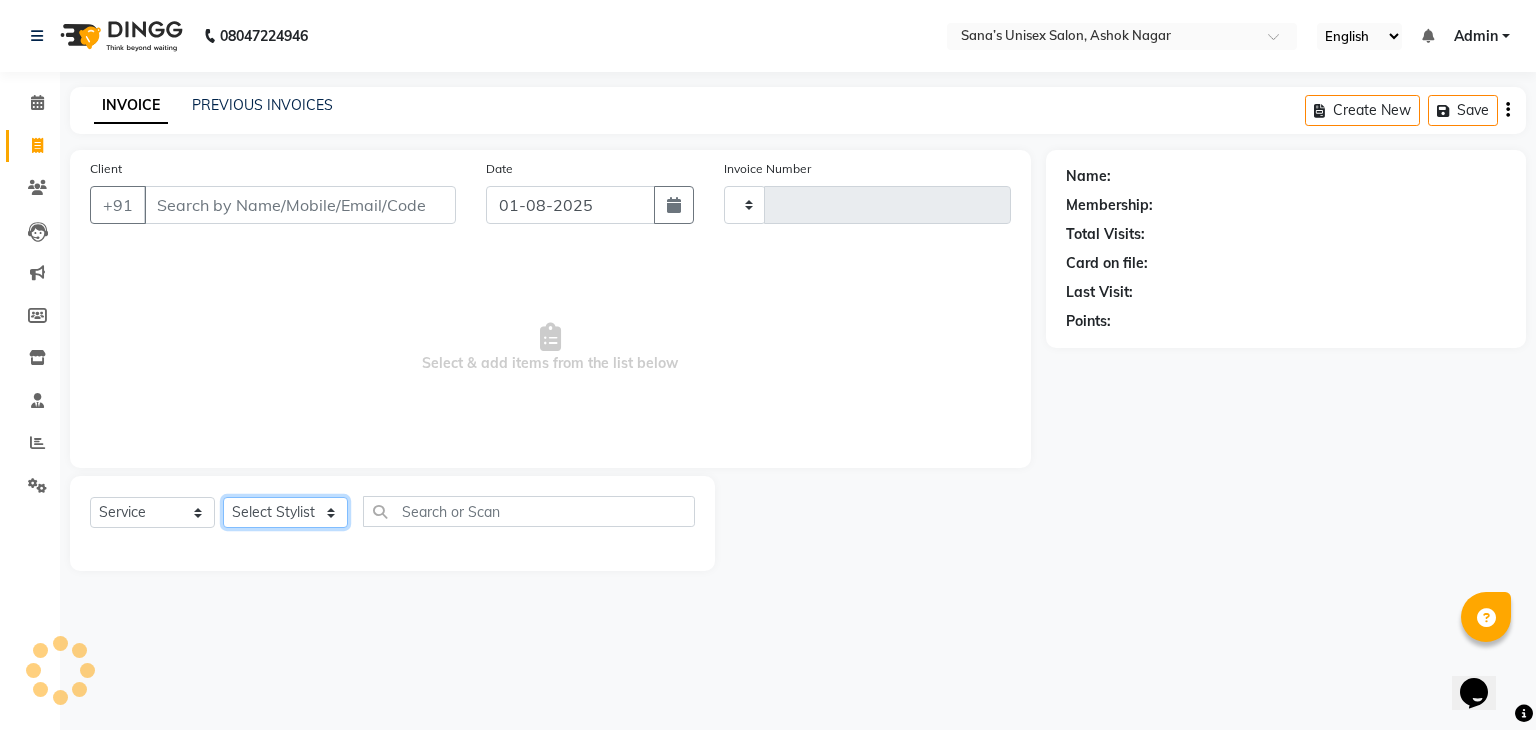click on "Select Stylist" 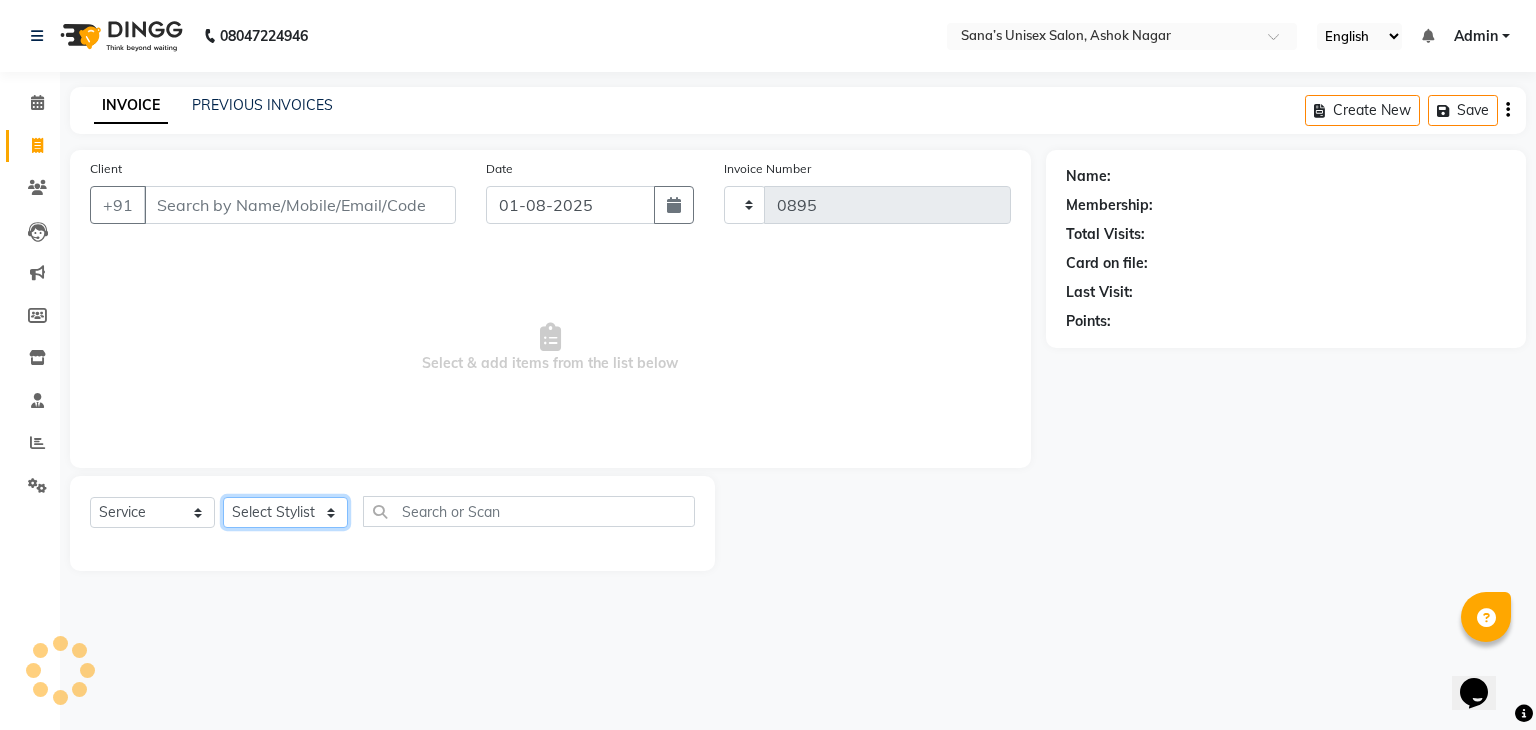 select on "6091" 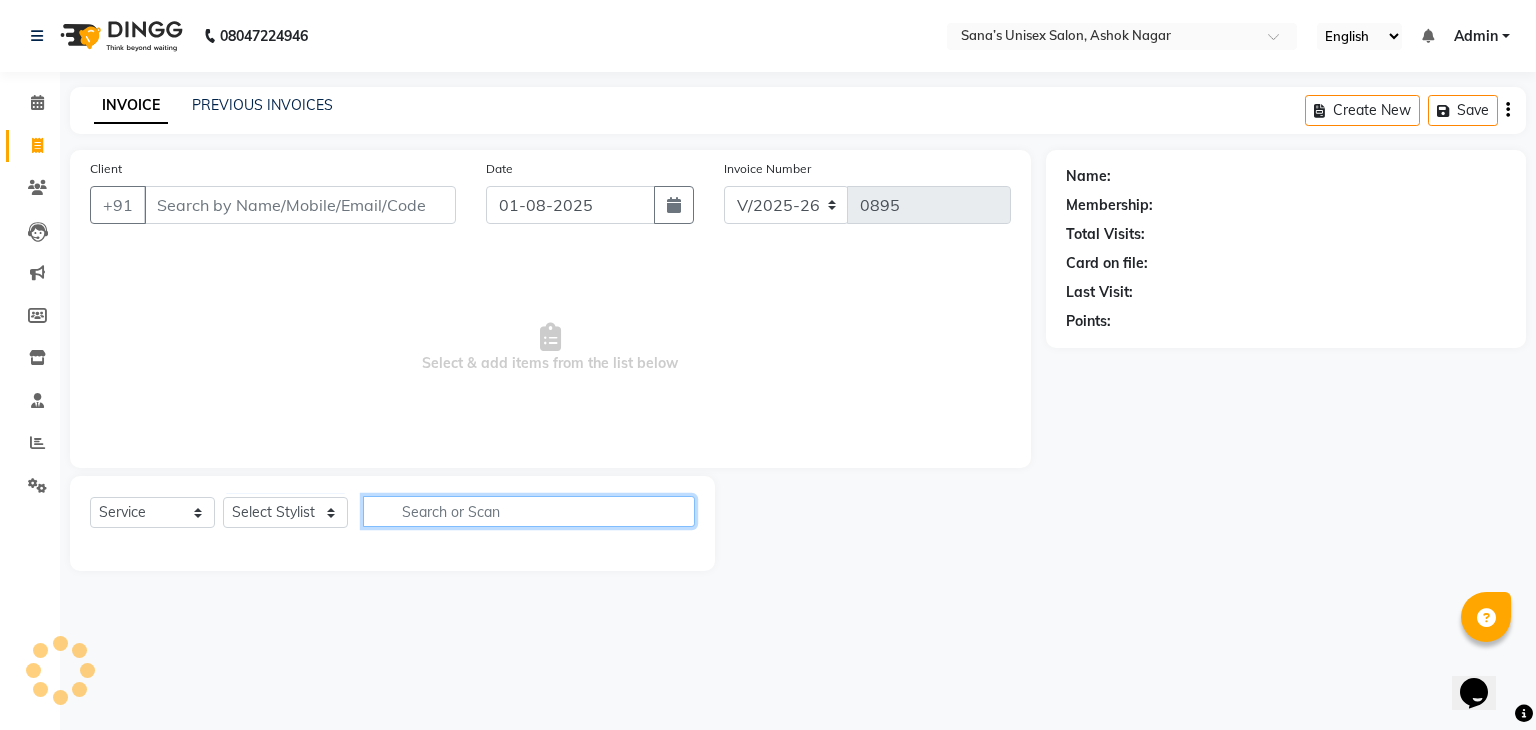 click 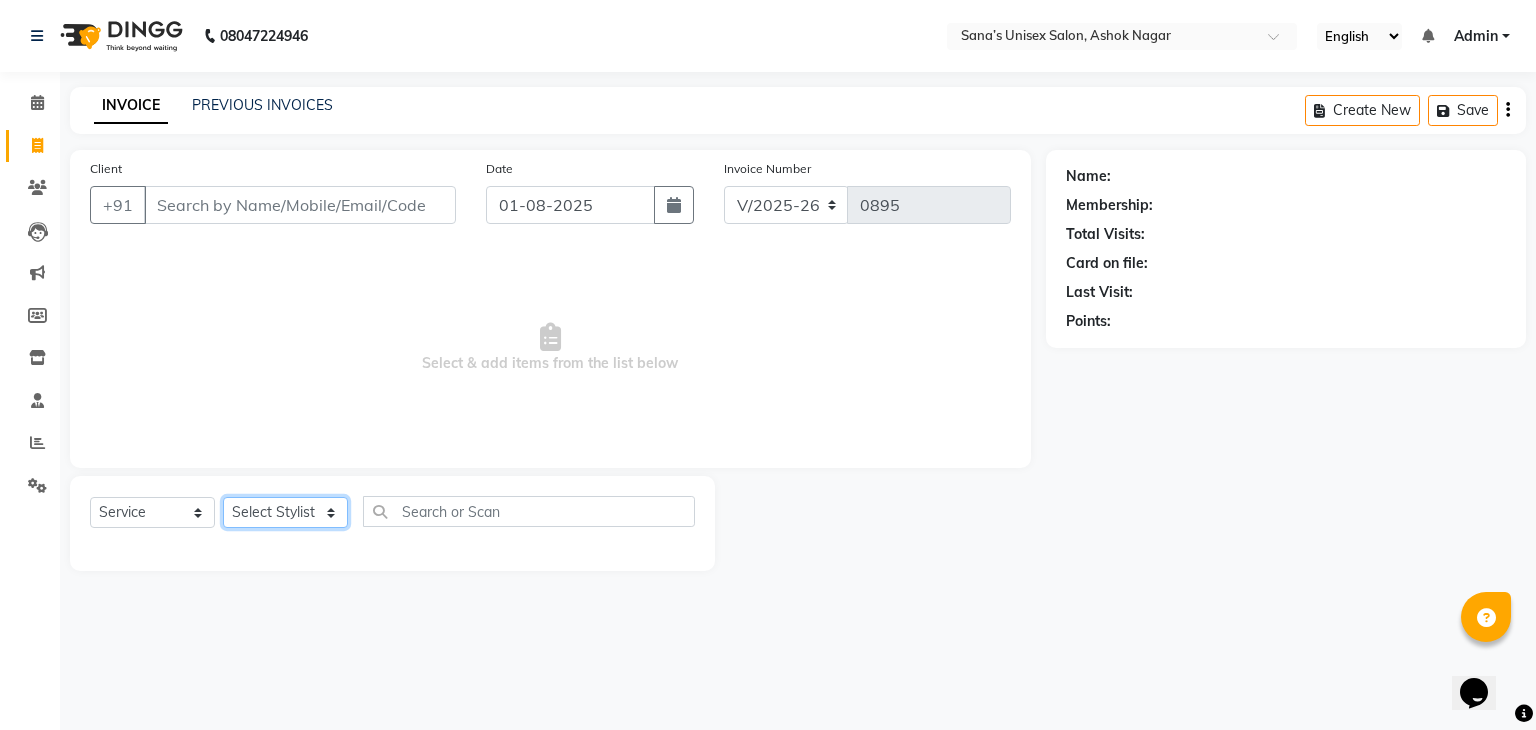 click on "Select Stylist anjali beauty MADHU [LAST] ([ROLE]) NANDHINI NivethaKarthikeyan PRABA SANJITHA" 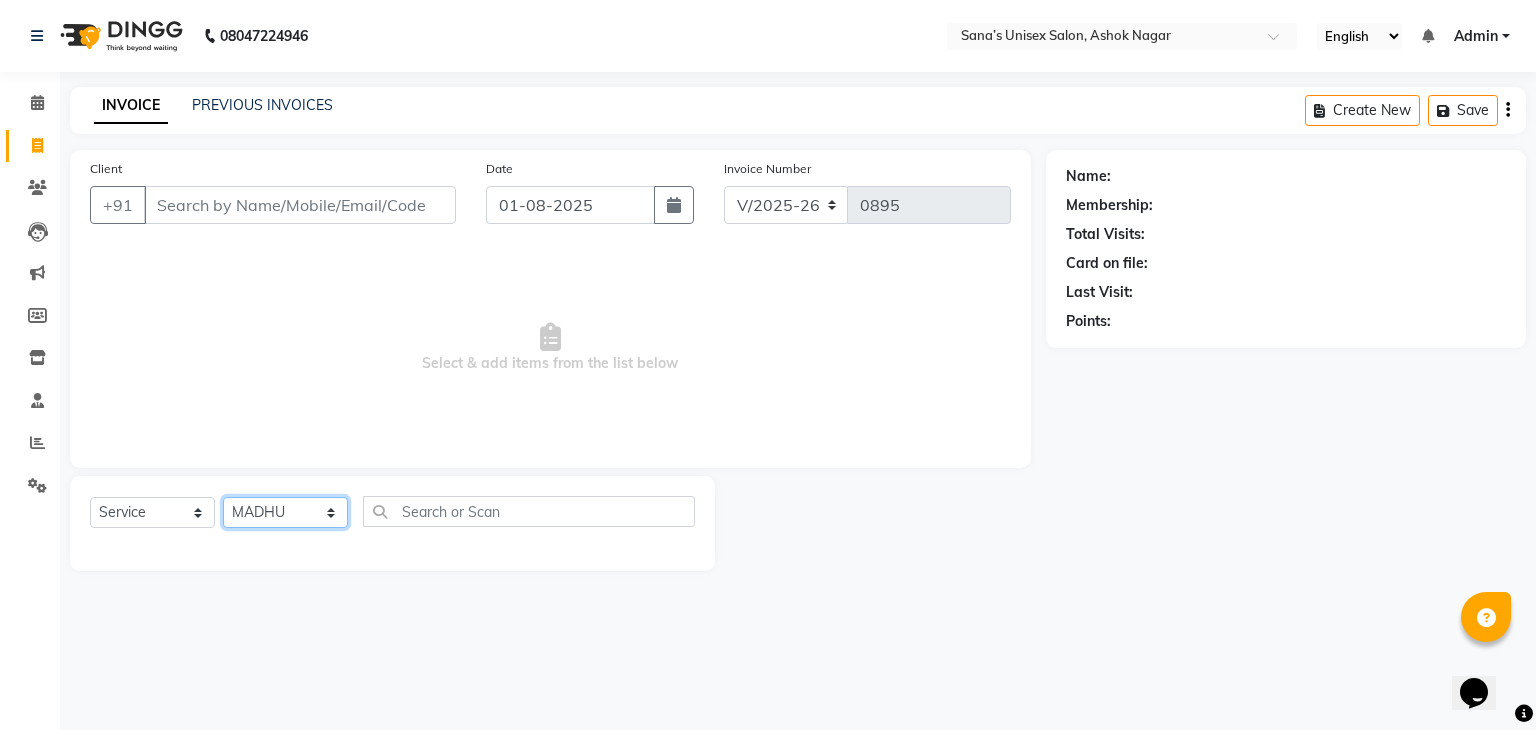 click on "Select Stylist anjali beauty MADHU [LAST] ([ROLE]) NANDHINI NivethaKarthikeyan PRABA SANJITHA" 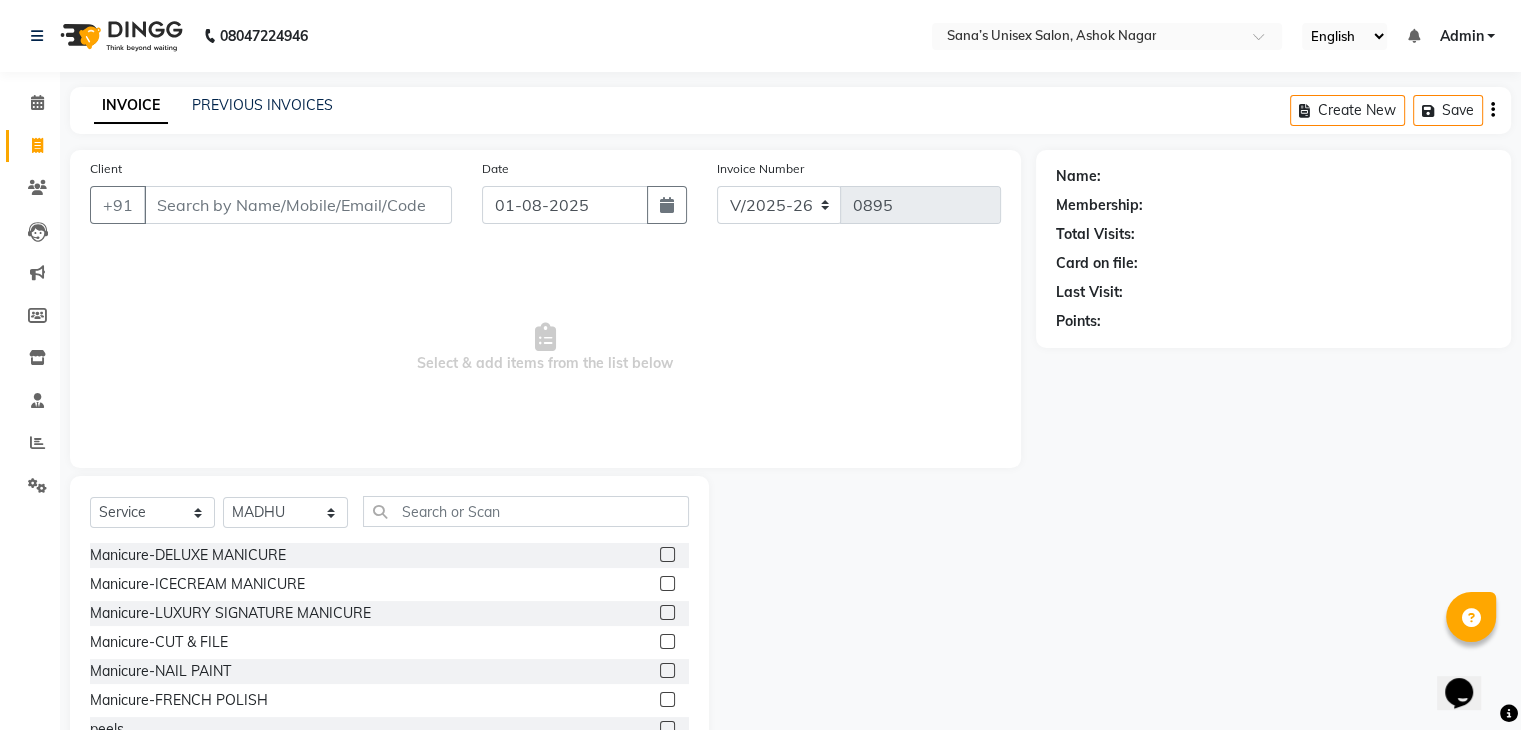 click on "Select Service Product Membership Package Voucher Prepaid Gift Card Select Stylist anjali beauty MADHU [LAST] ([ROLE]) NANDHINI NivethaKarthikeyan PRABA SANJITHA" 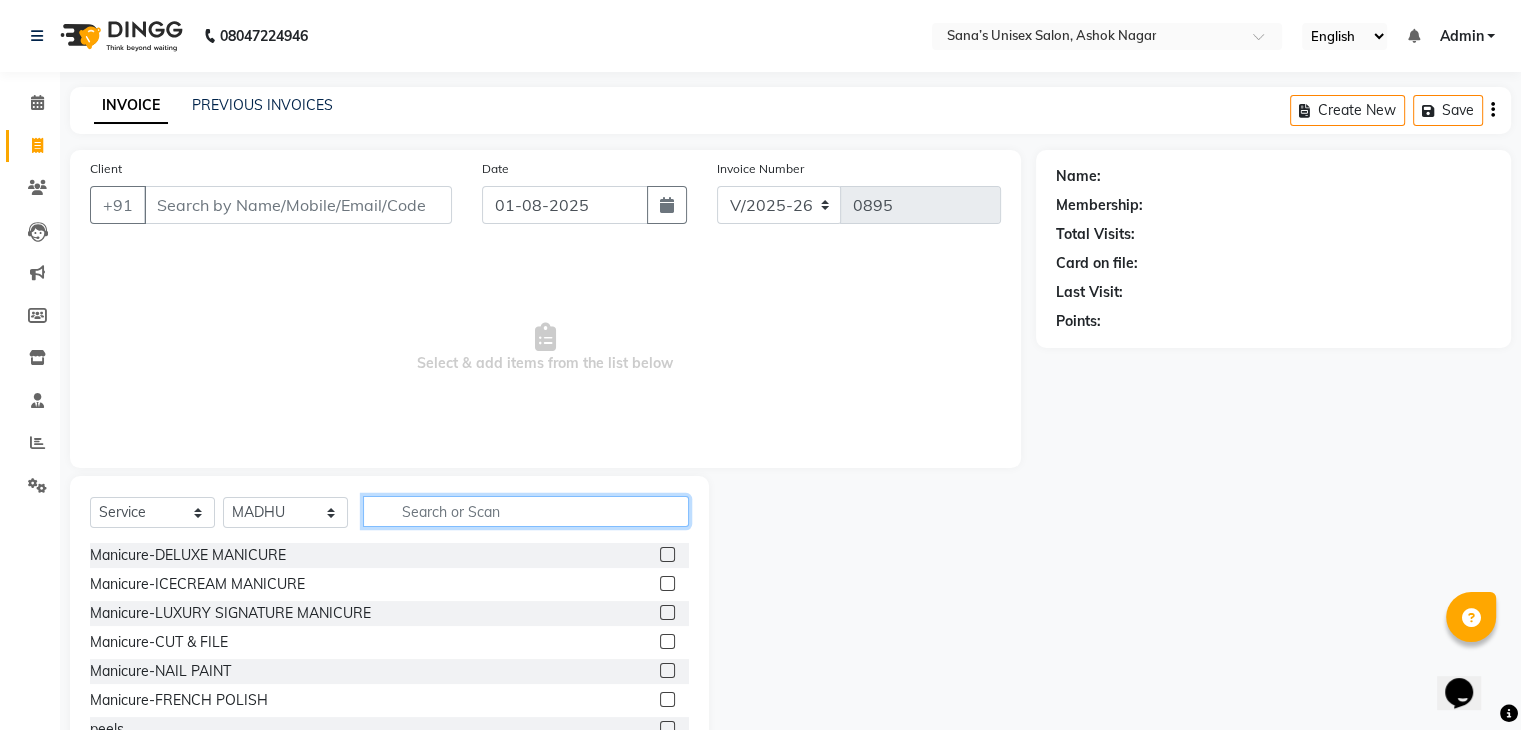 click 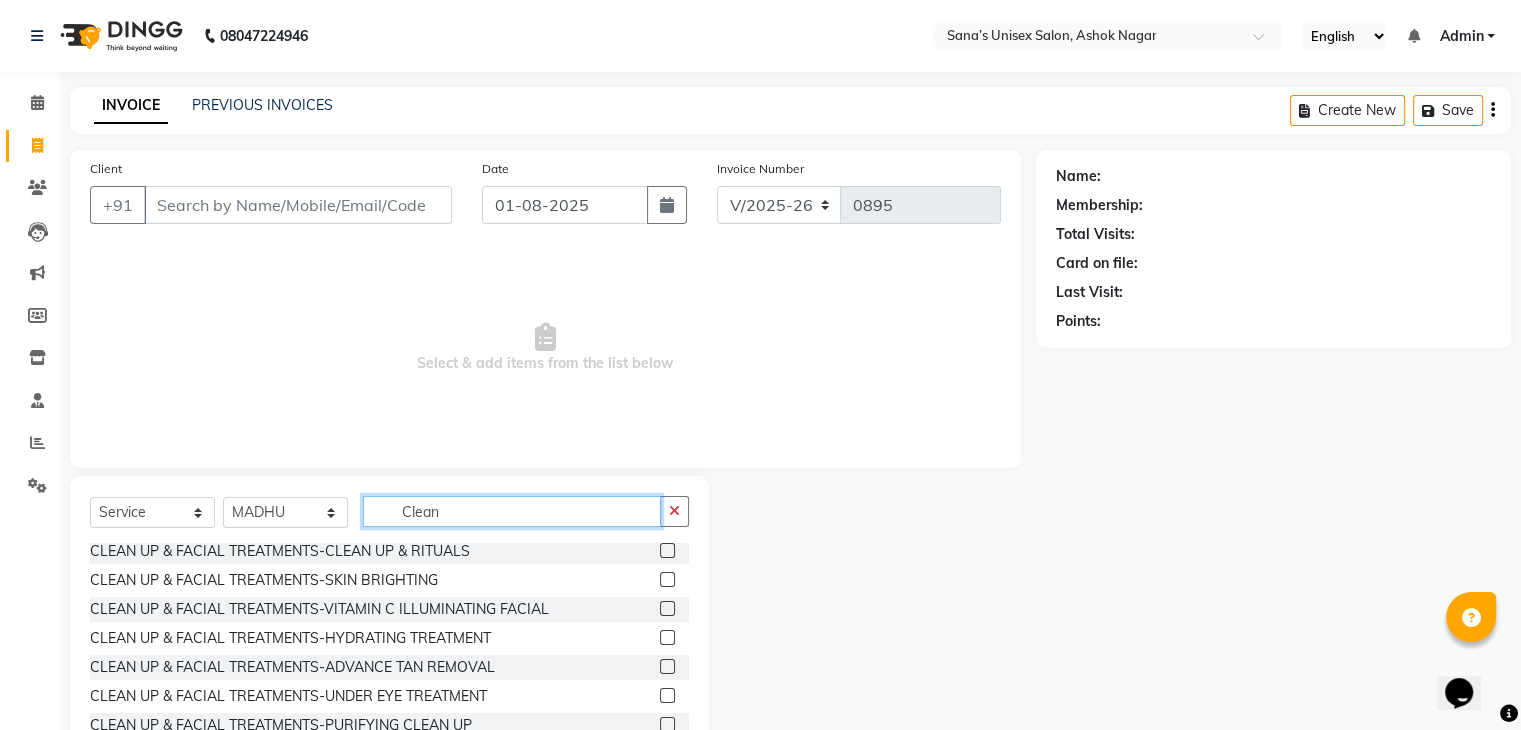 scroll, scrollTop: 0, scrollLeft: 0, axis: both 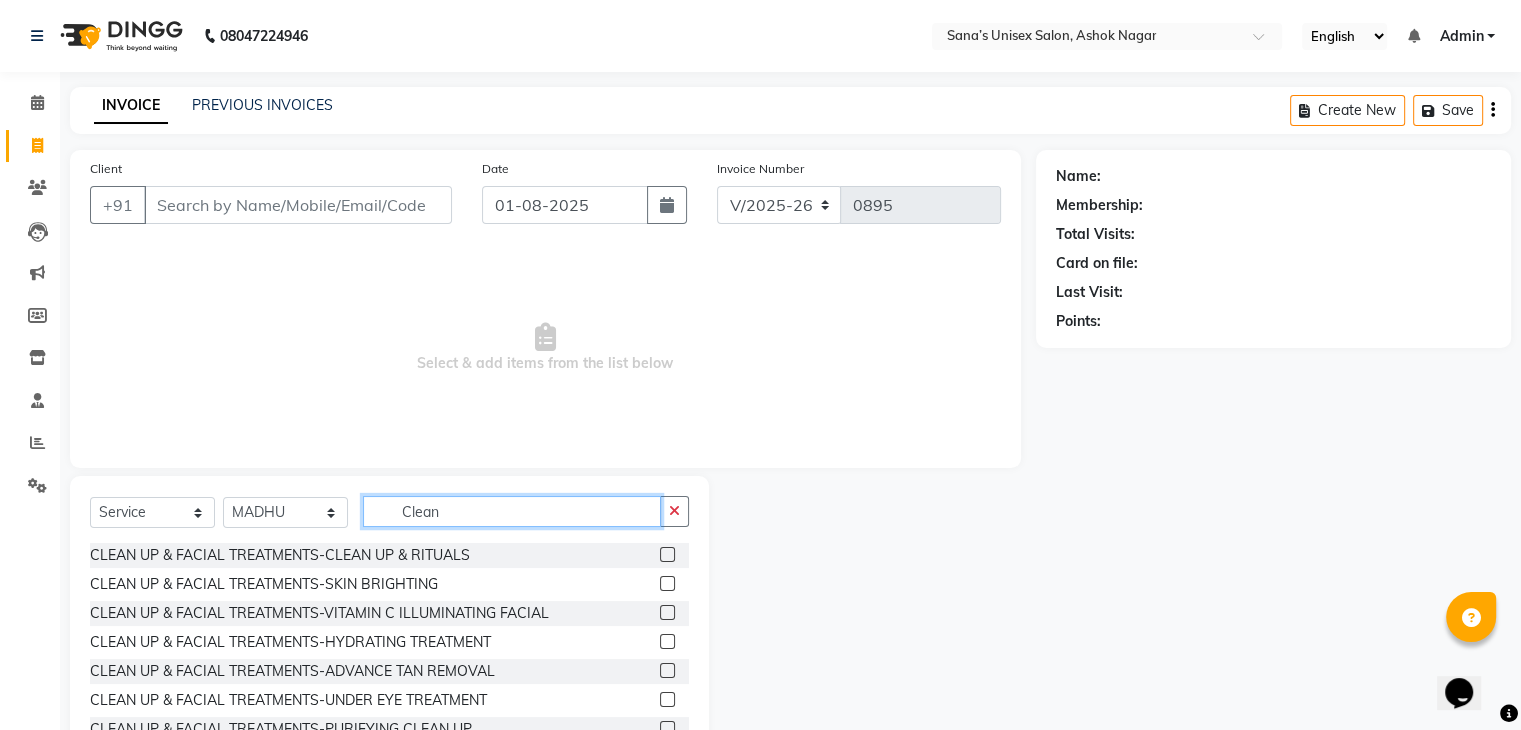 type on "Clean" 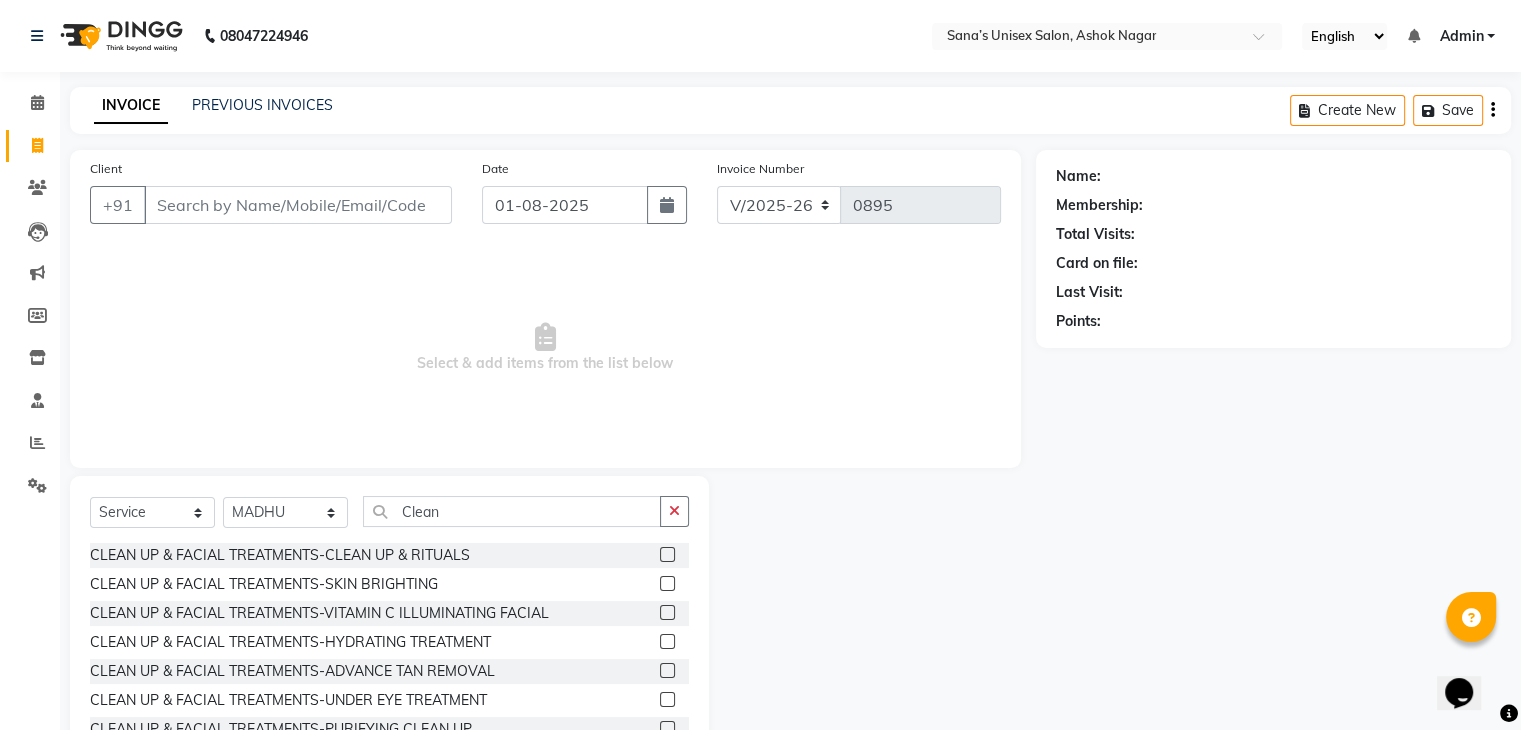click on "CLEAN UP & FACIAL TREATMENTS-CLEAN UP & RITUALS" 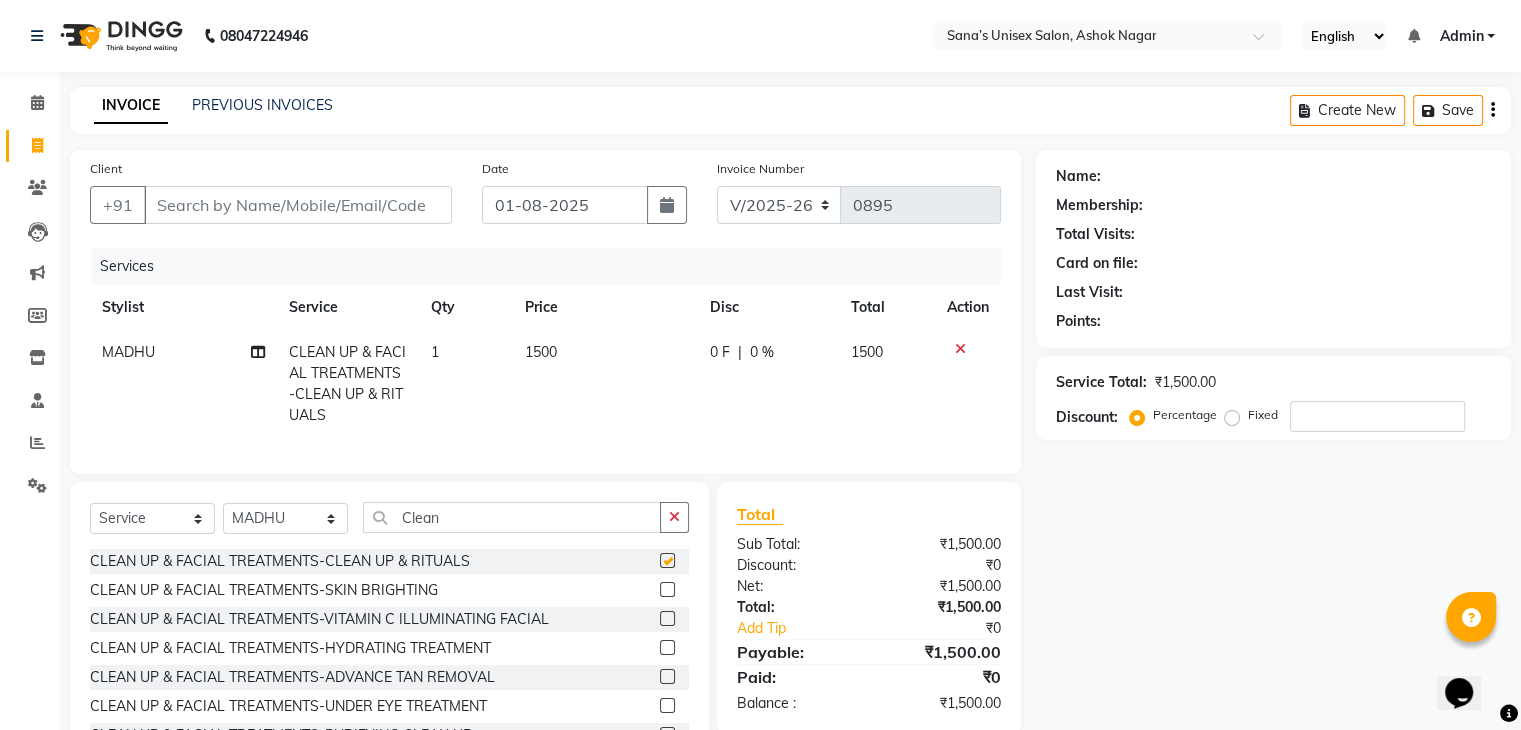checkbox on "false" 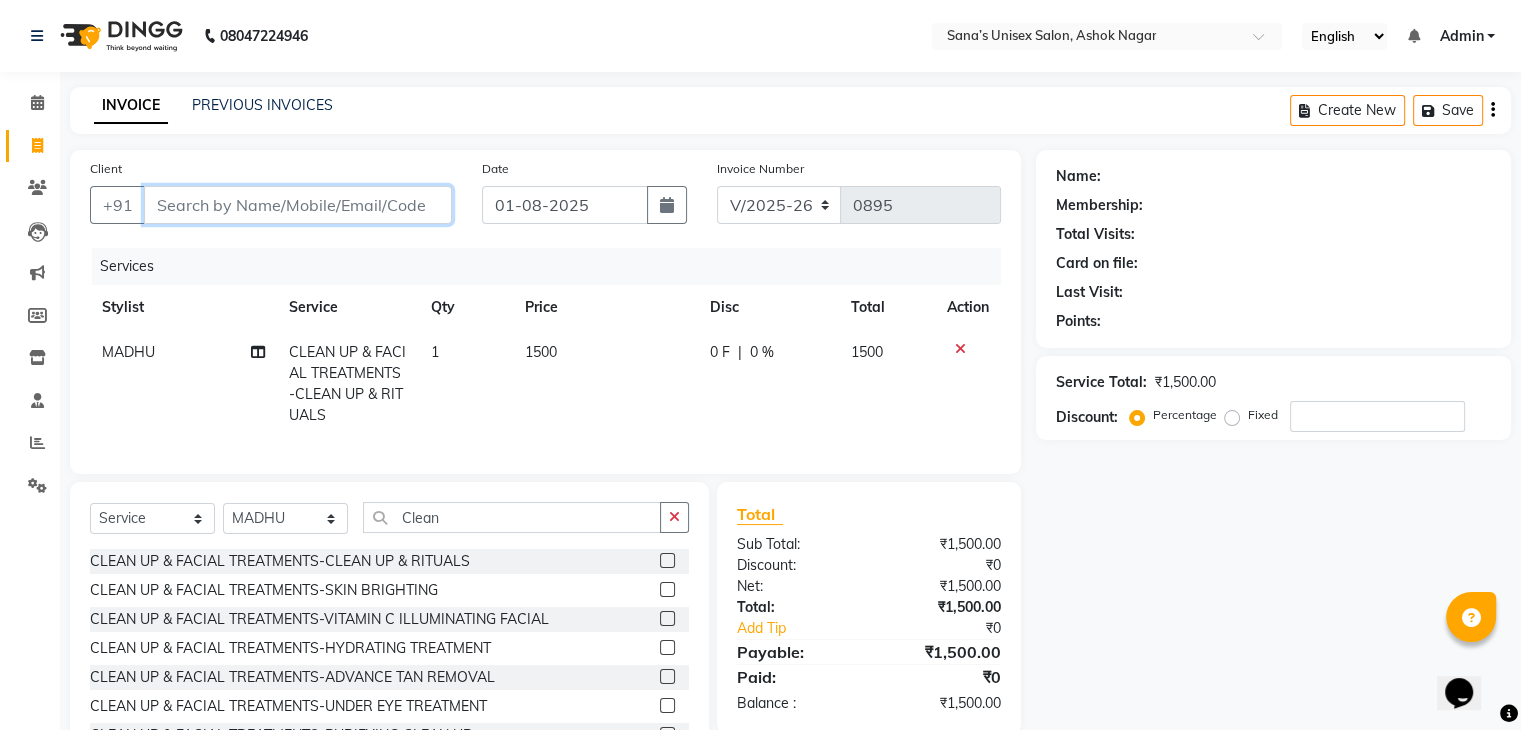 click on "Client" at bounding box center (298, 205) 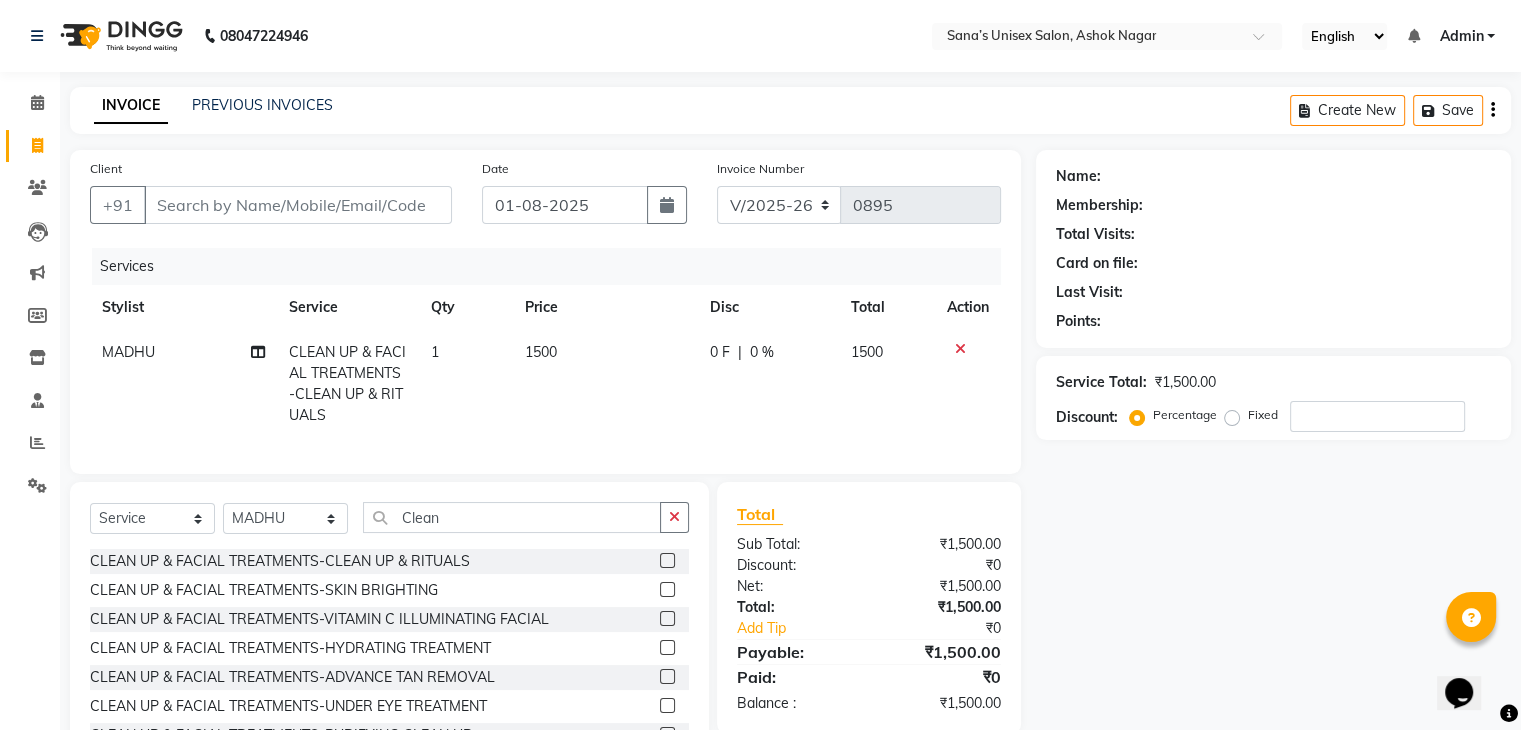 drag, startPoint x: 676, startPoint y: 537, endPoint x: 623, endPoint y: 545, distance: 53.600372 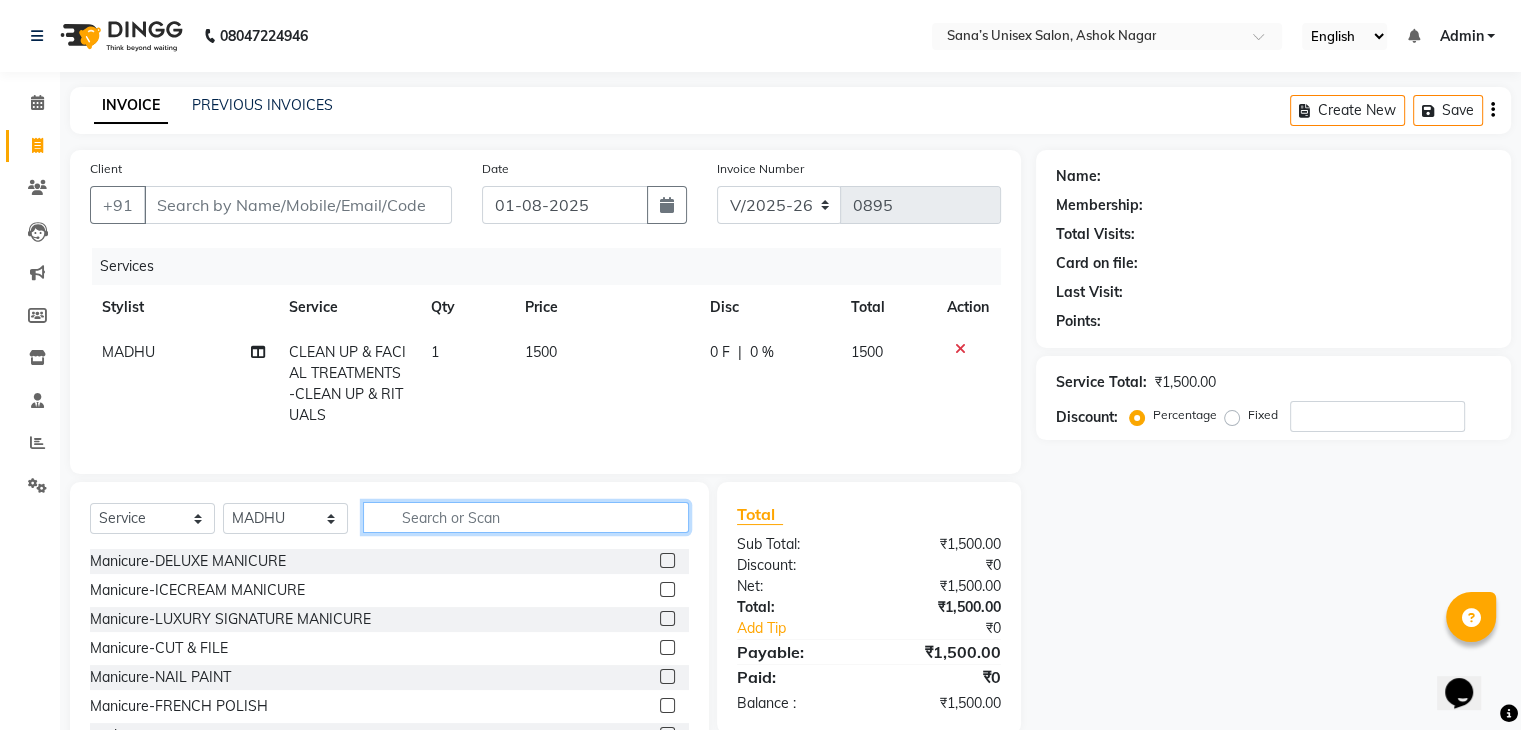 click 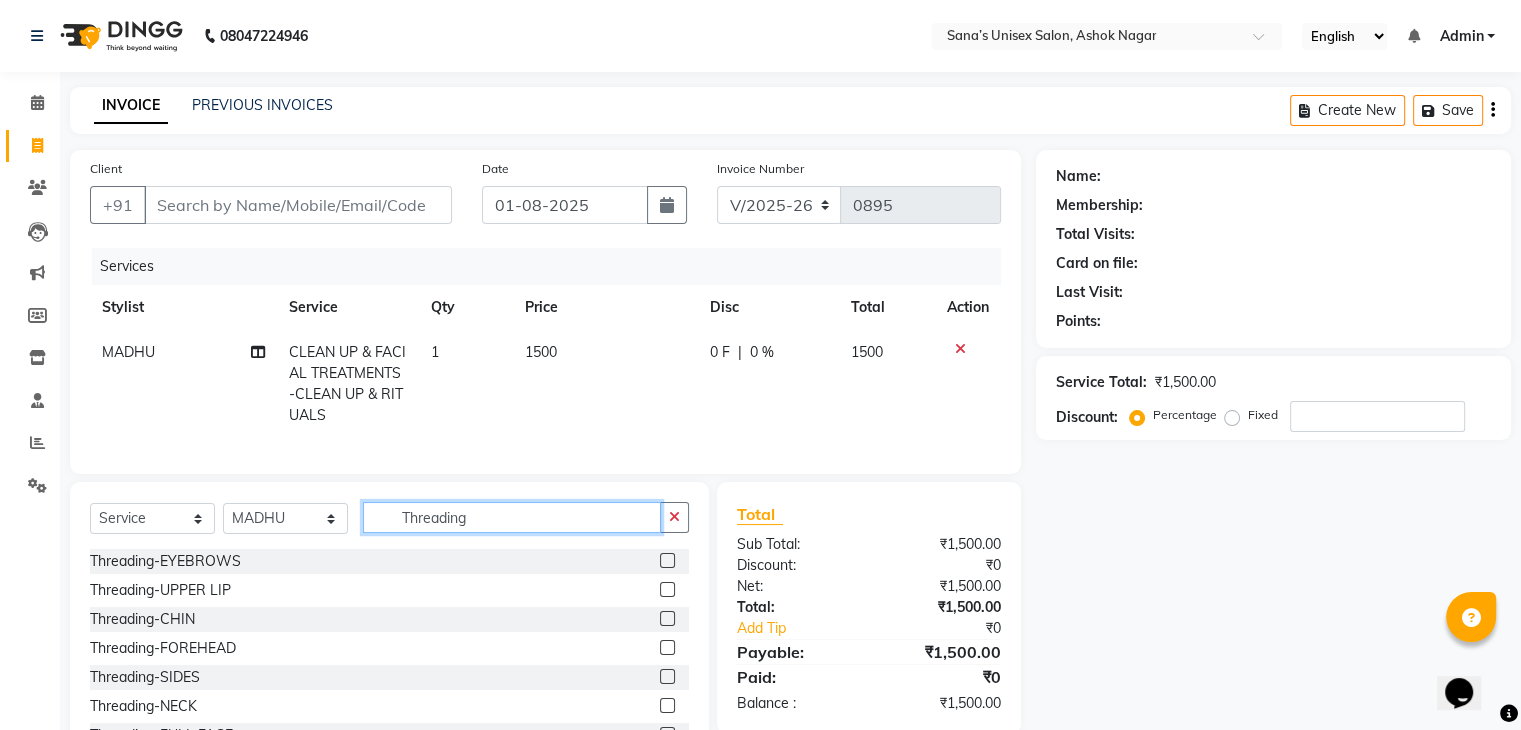 type on "Threading" 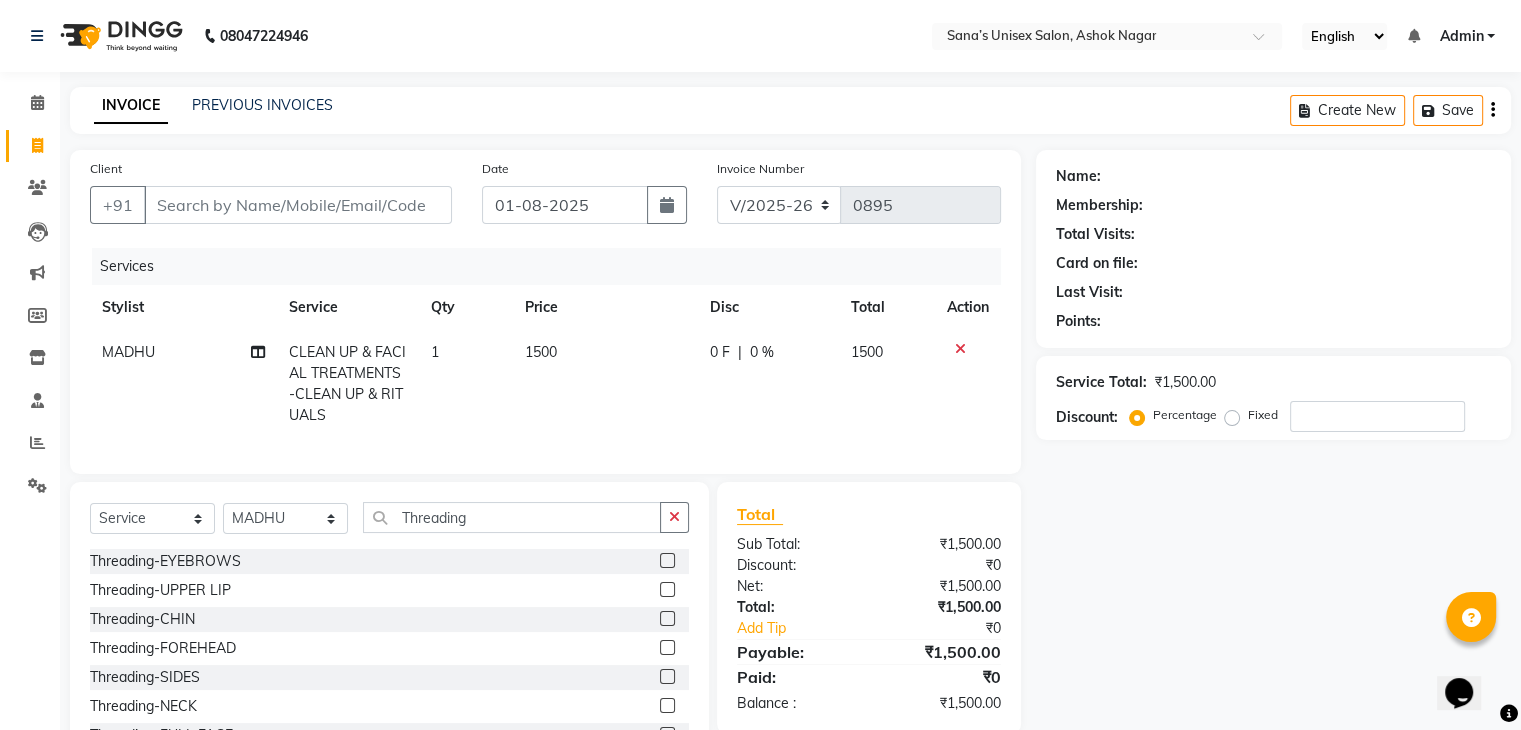 click 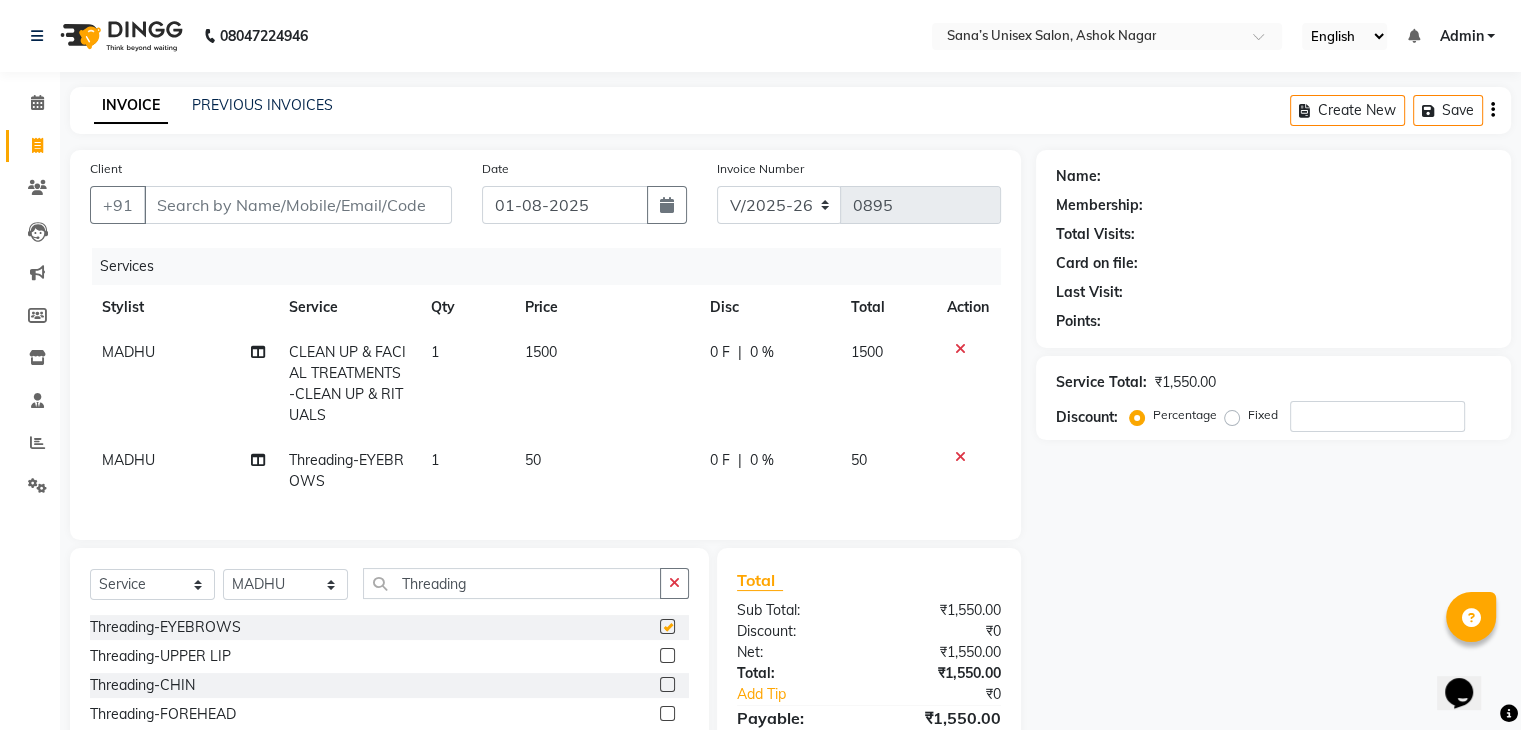 checkbox on "false" 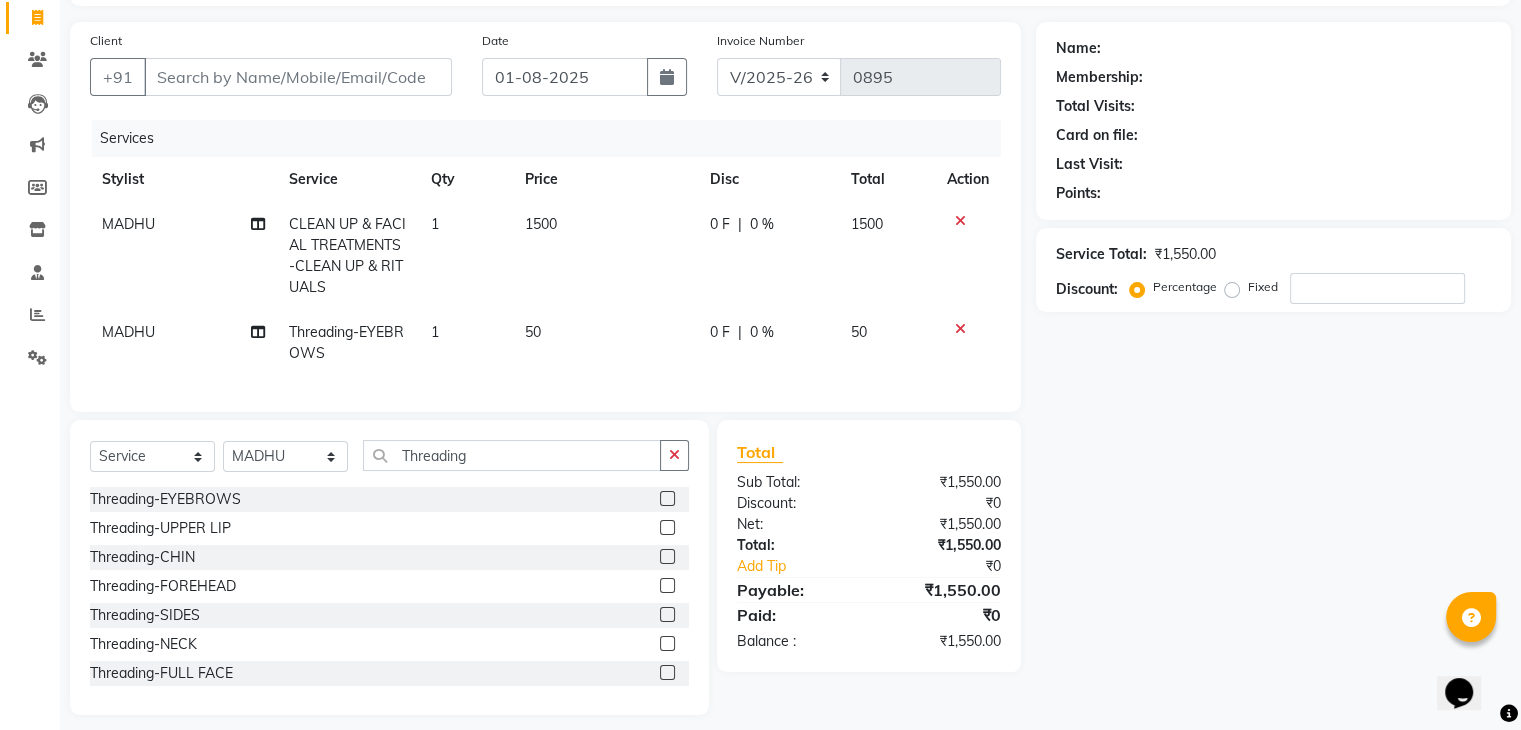scroll, scrollTop: 159, scrollLeft: 0, axis: vertical 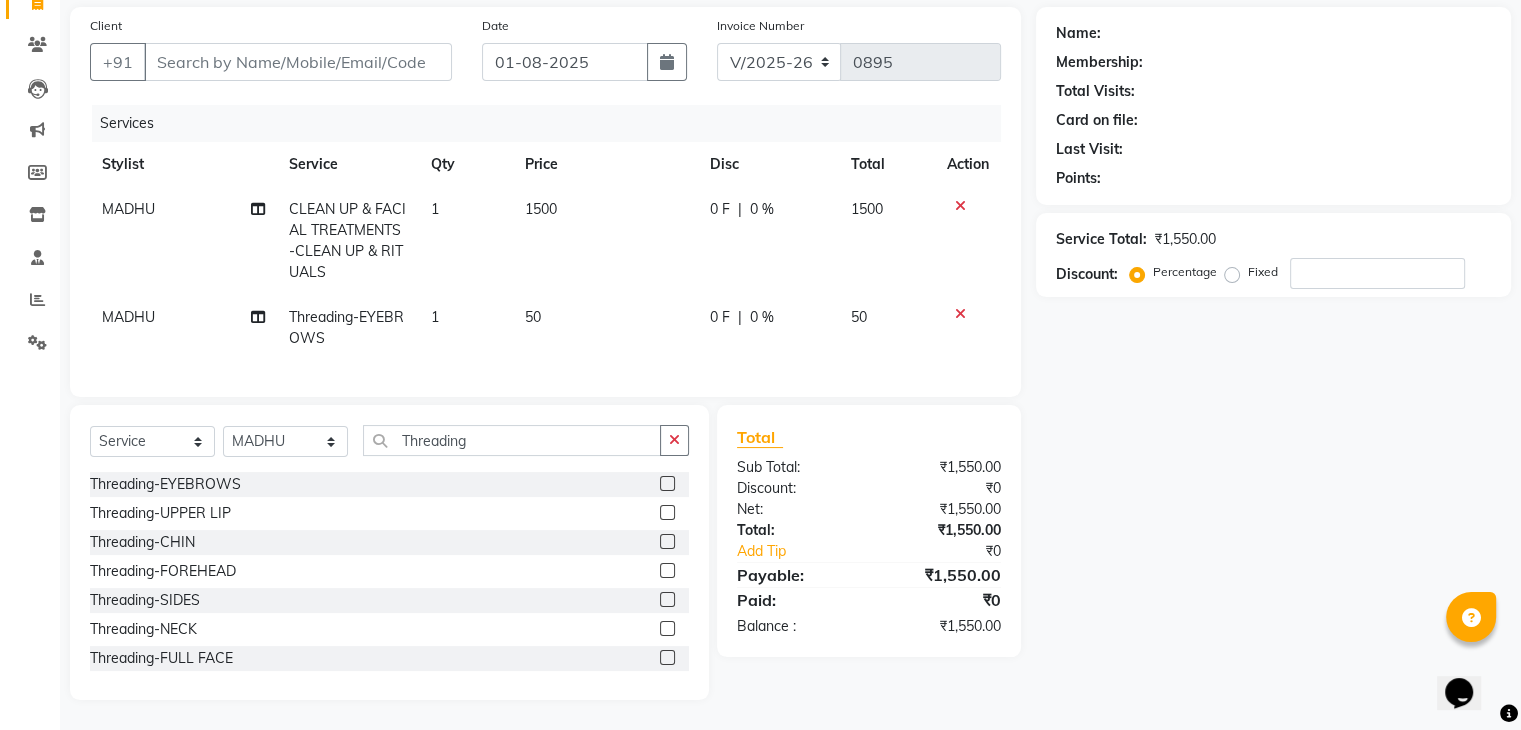 click 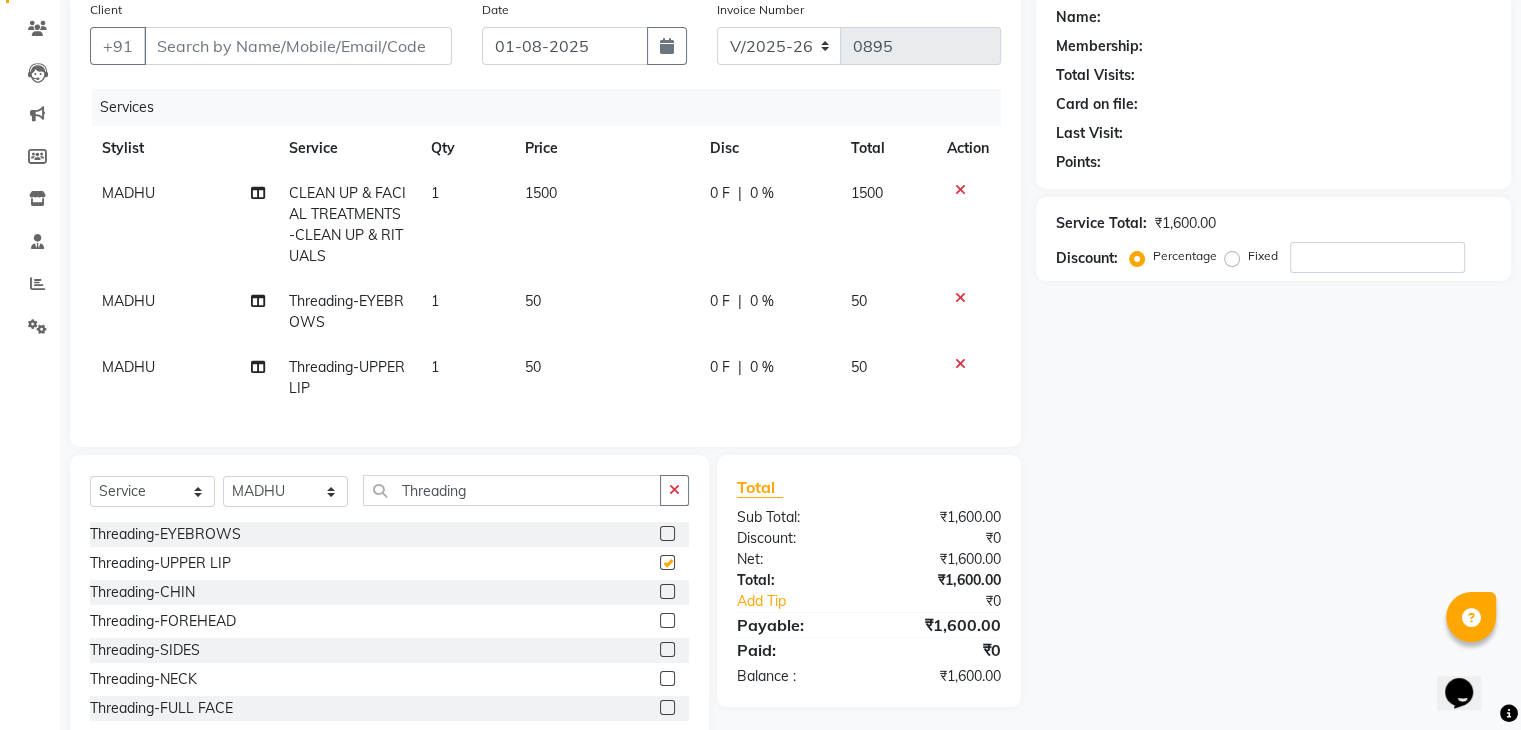 checkbox on "false" 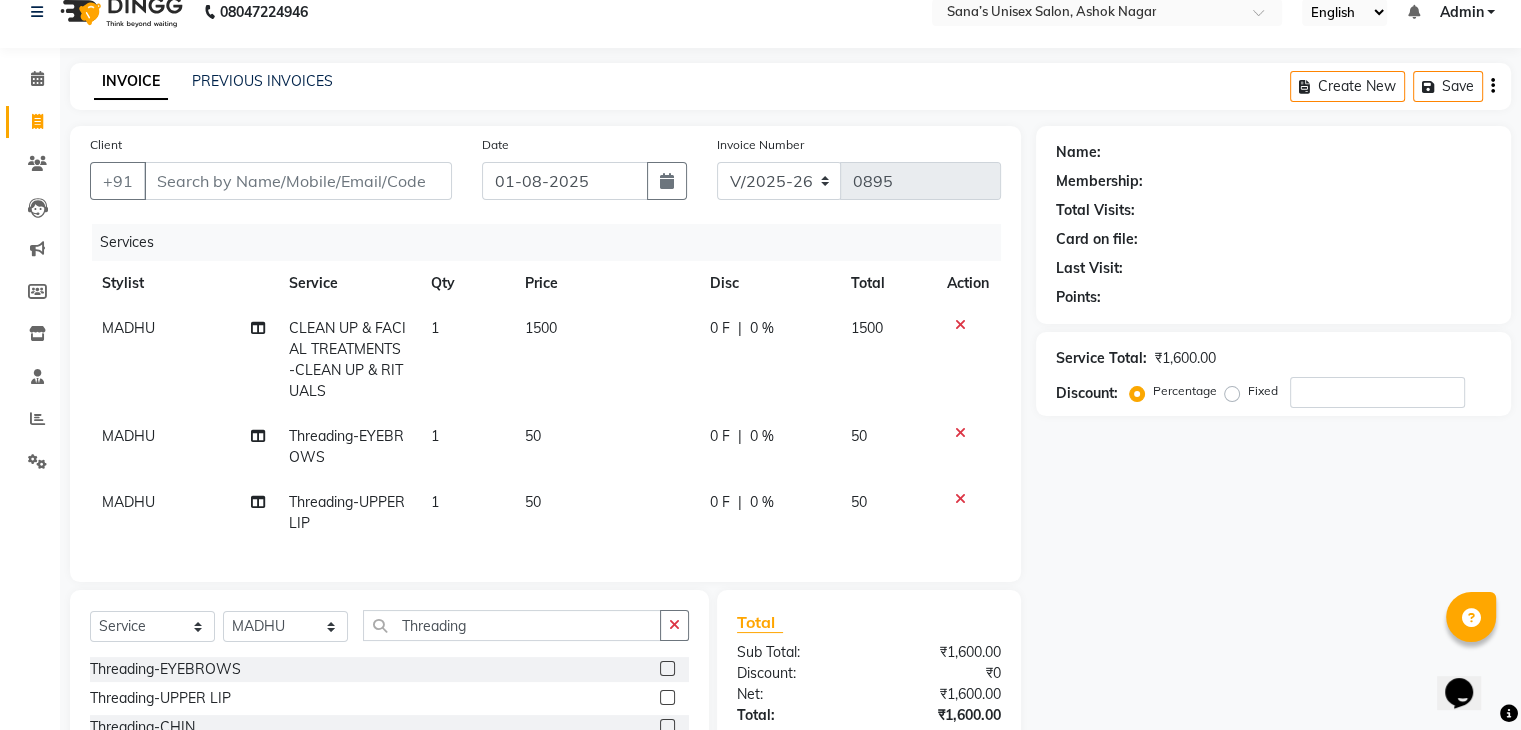 scroll, scrollTop: 0, scrollLeft: 0, axis: both 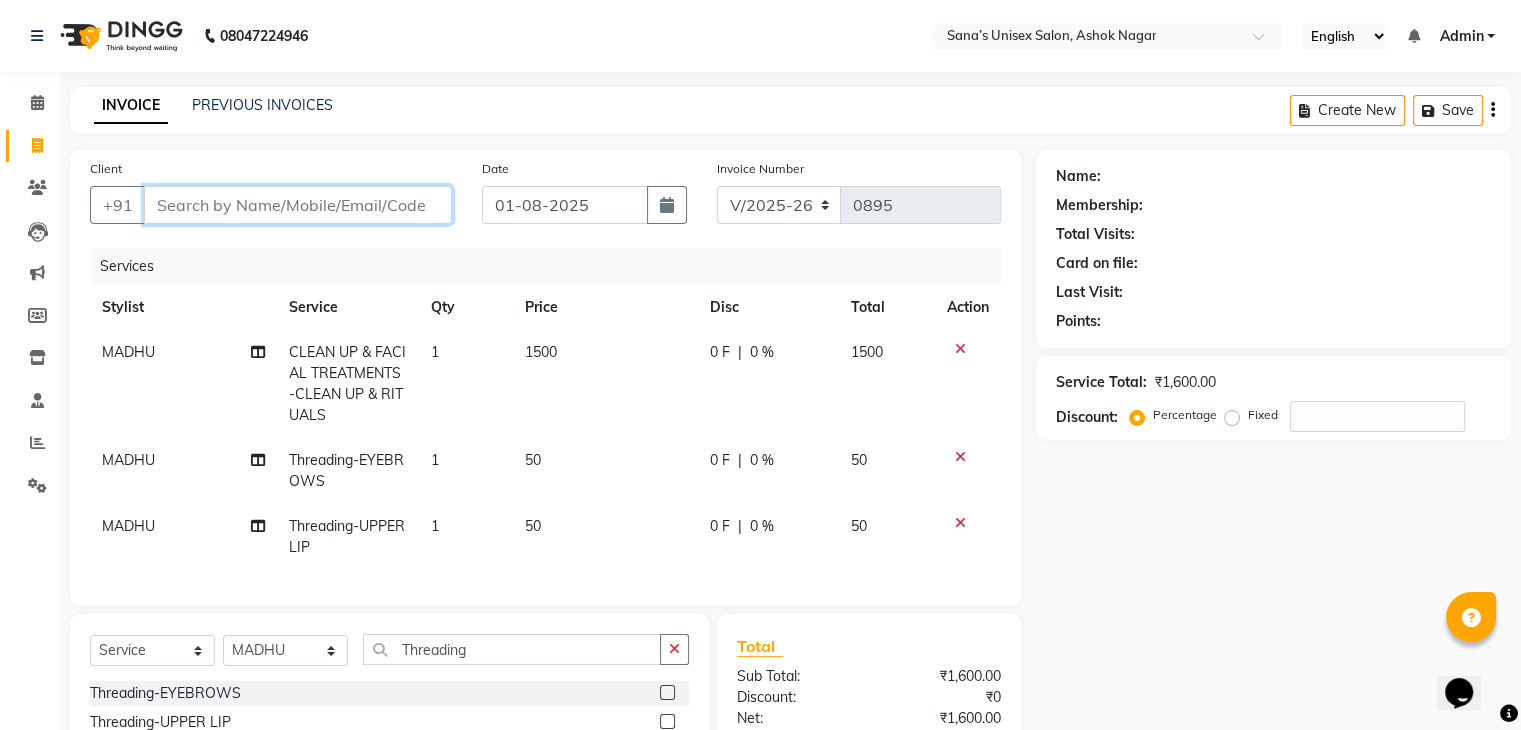 click on "Client" at bounding box center [298, 205] 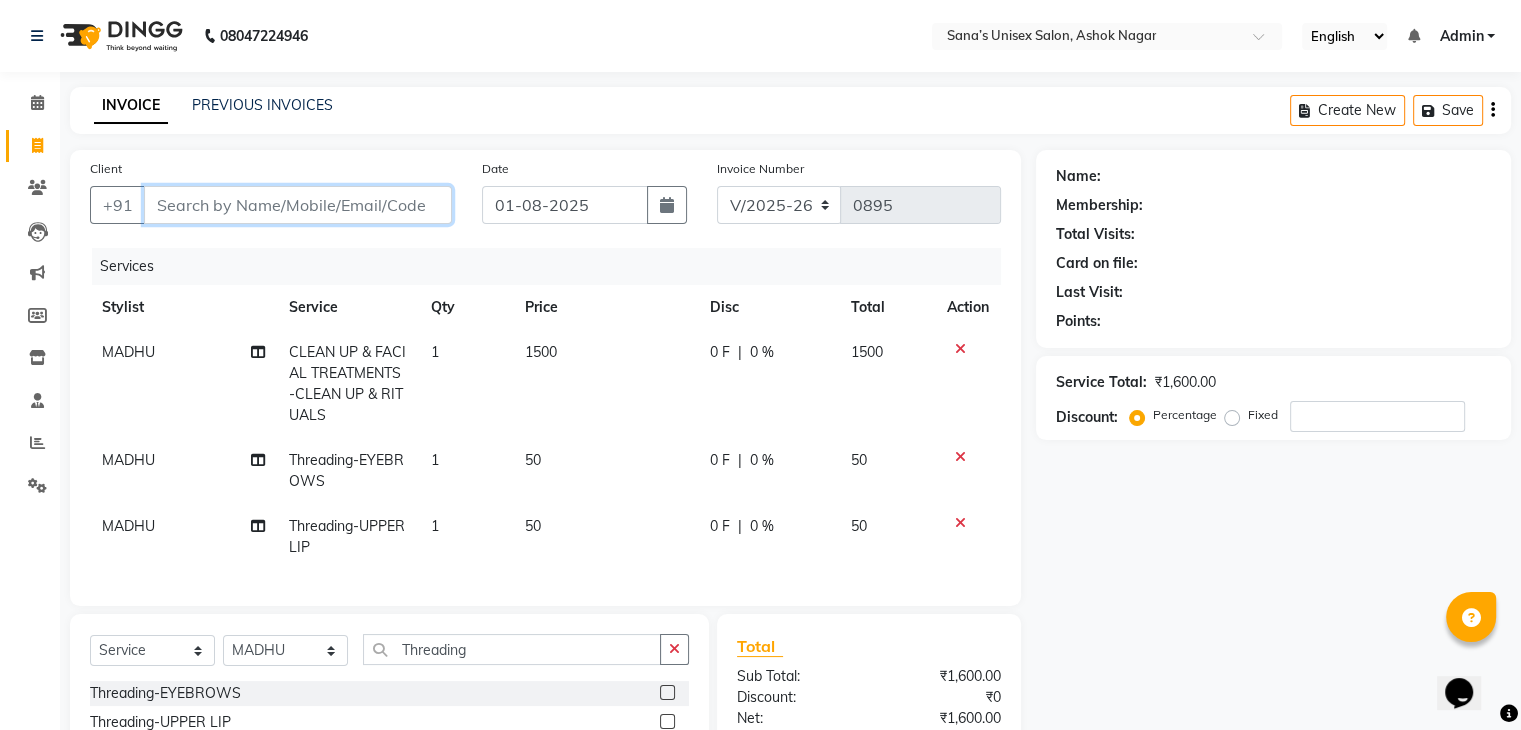 click on "Client" at bounding box center [298, 205] 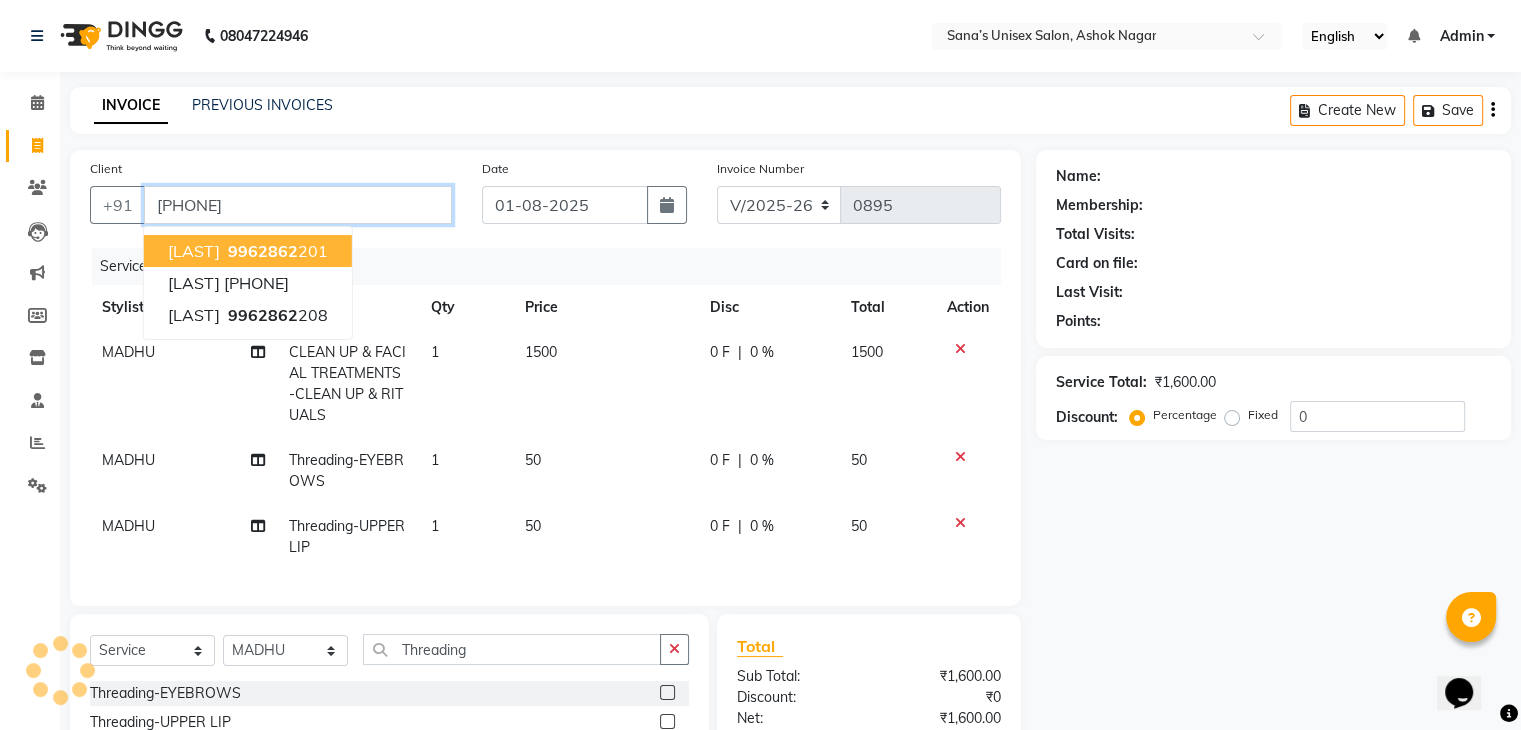 type on "[PHONE]" 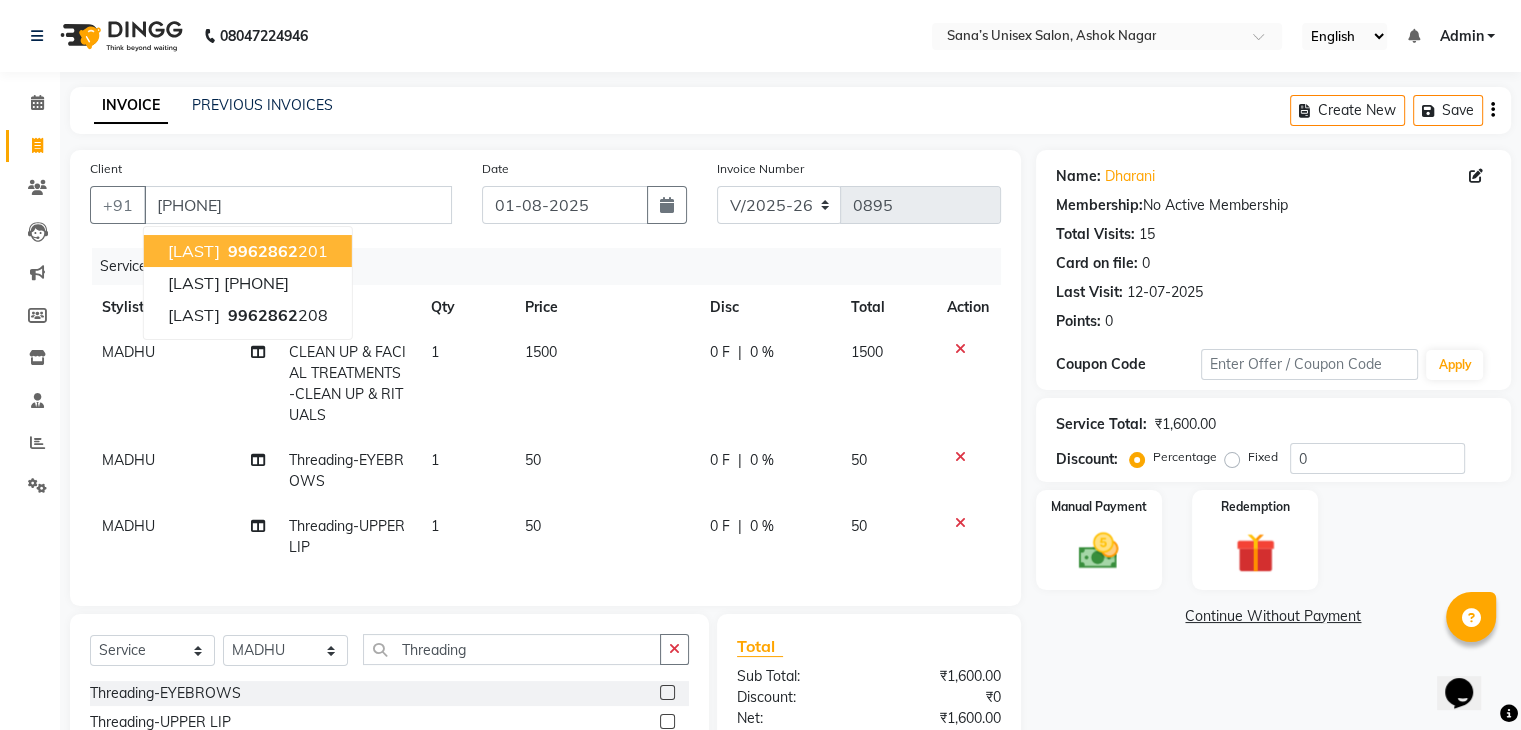 click on "9962862" at bounding box center (263, 251) 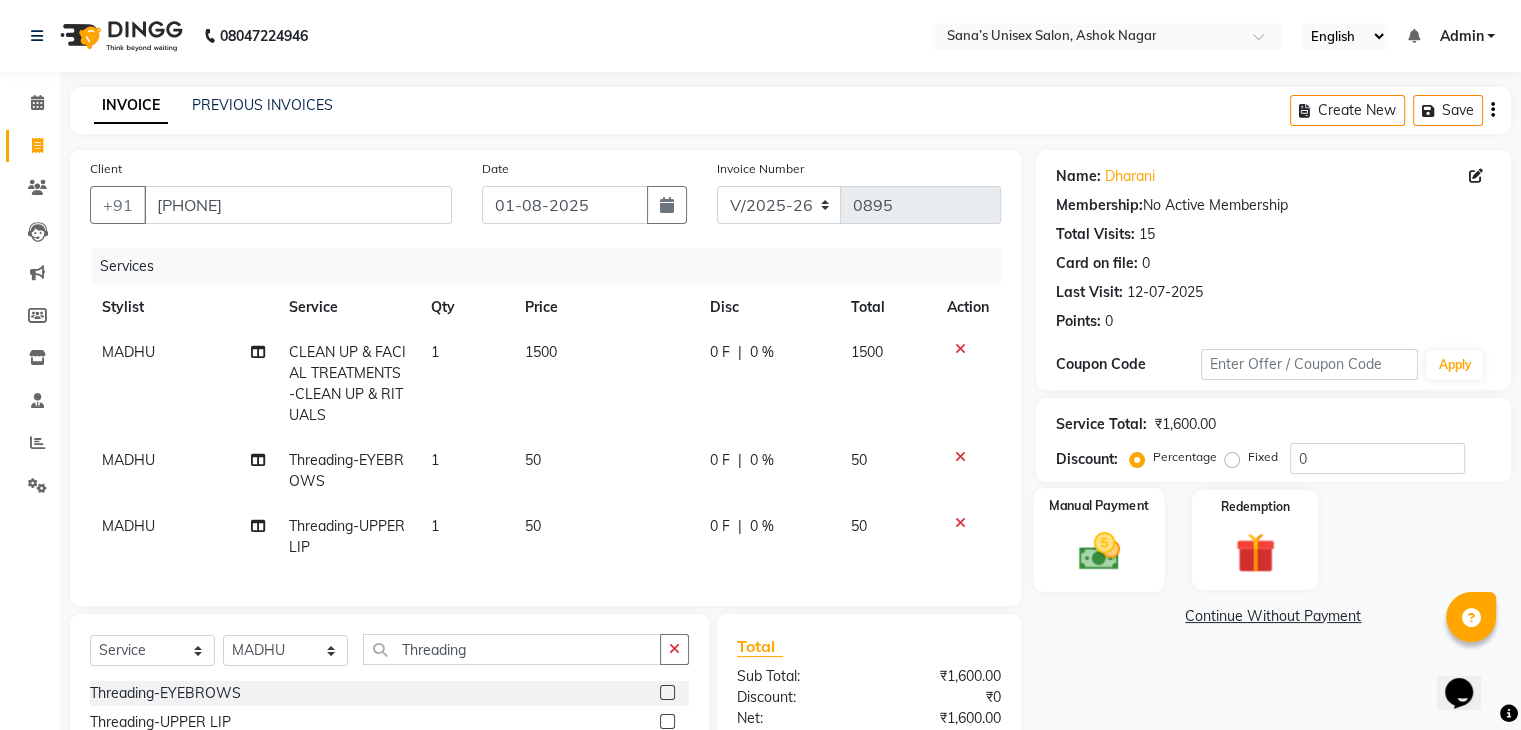 click 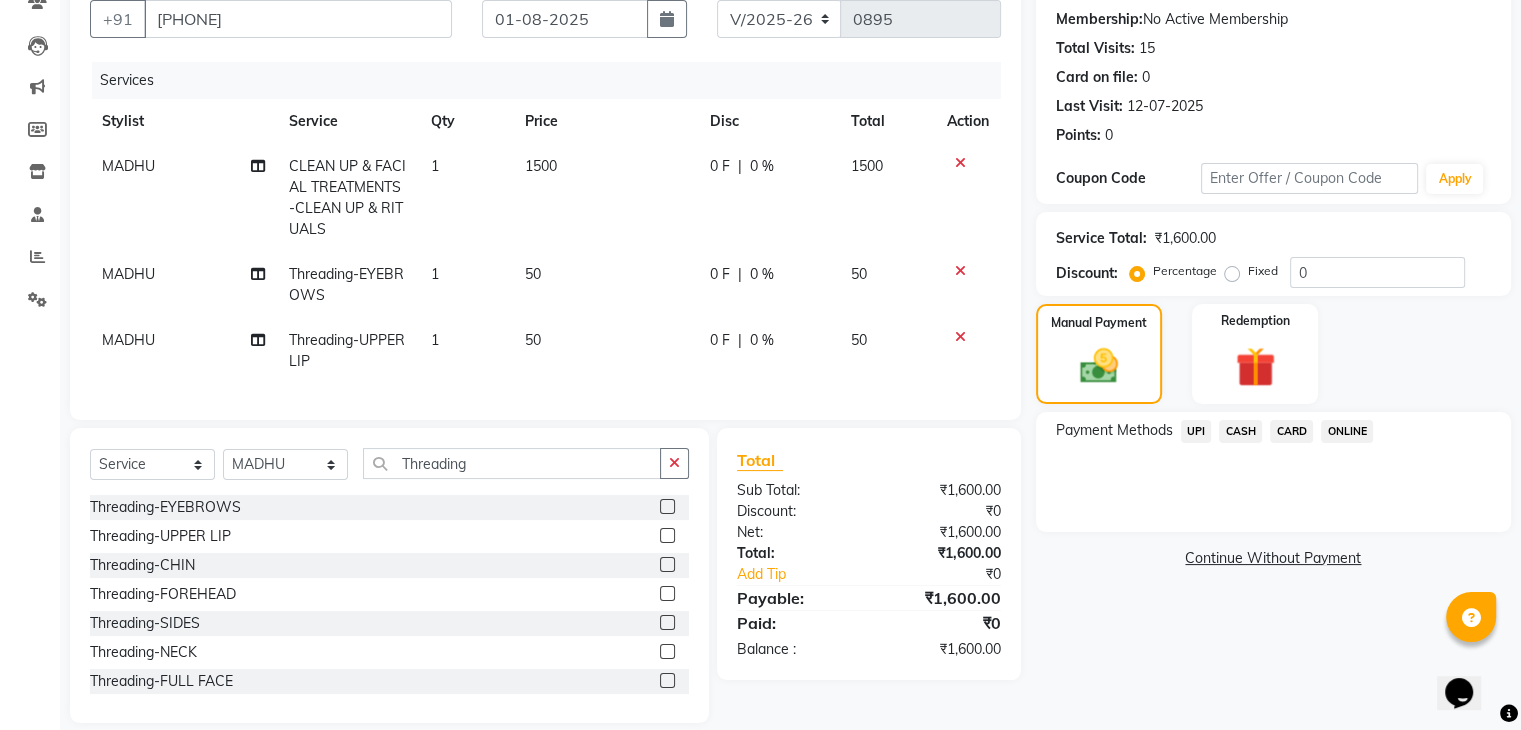 scroll, scrollTop: 225, scrollLeft: 0, axis: vertical 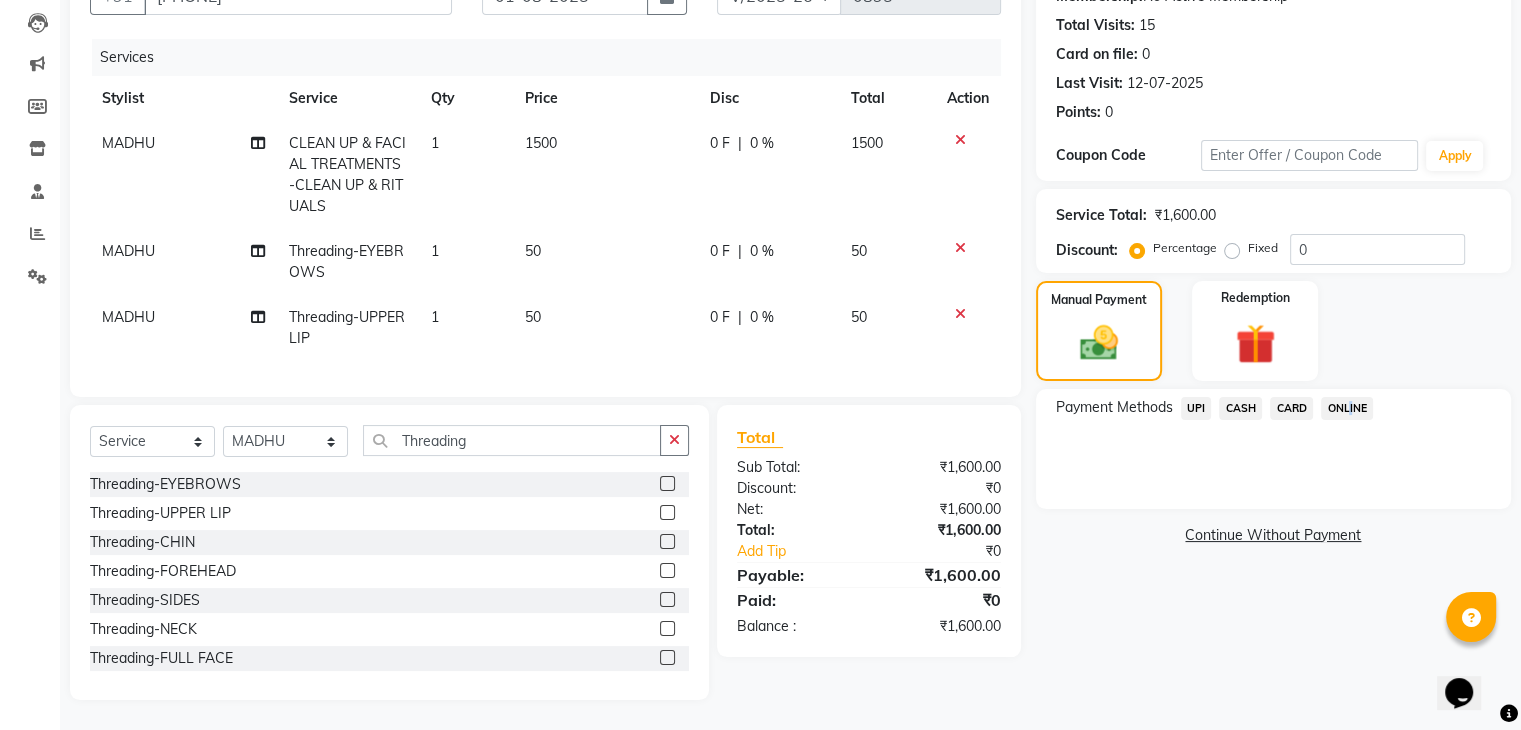 click on "ONLINE" 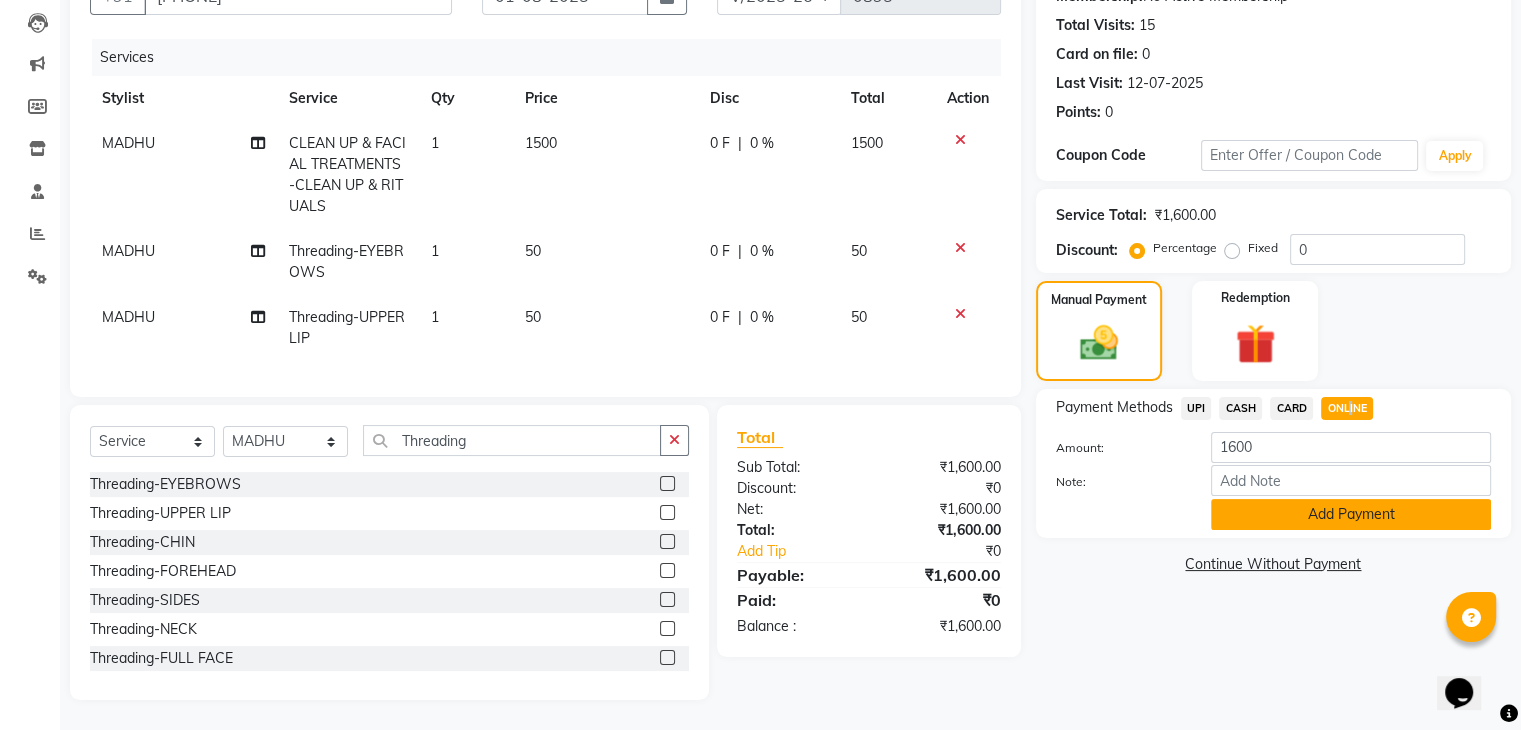 click on "Add Payment" 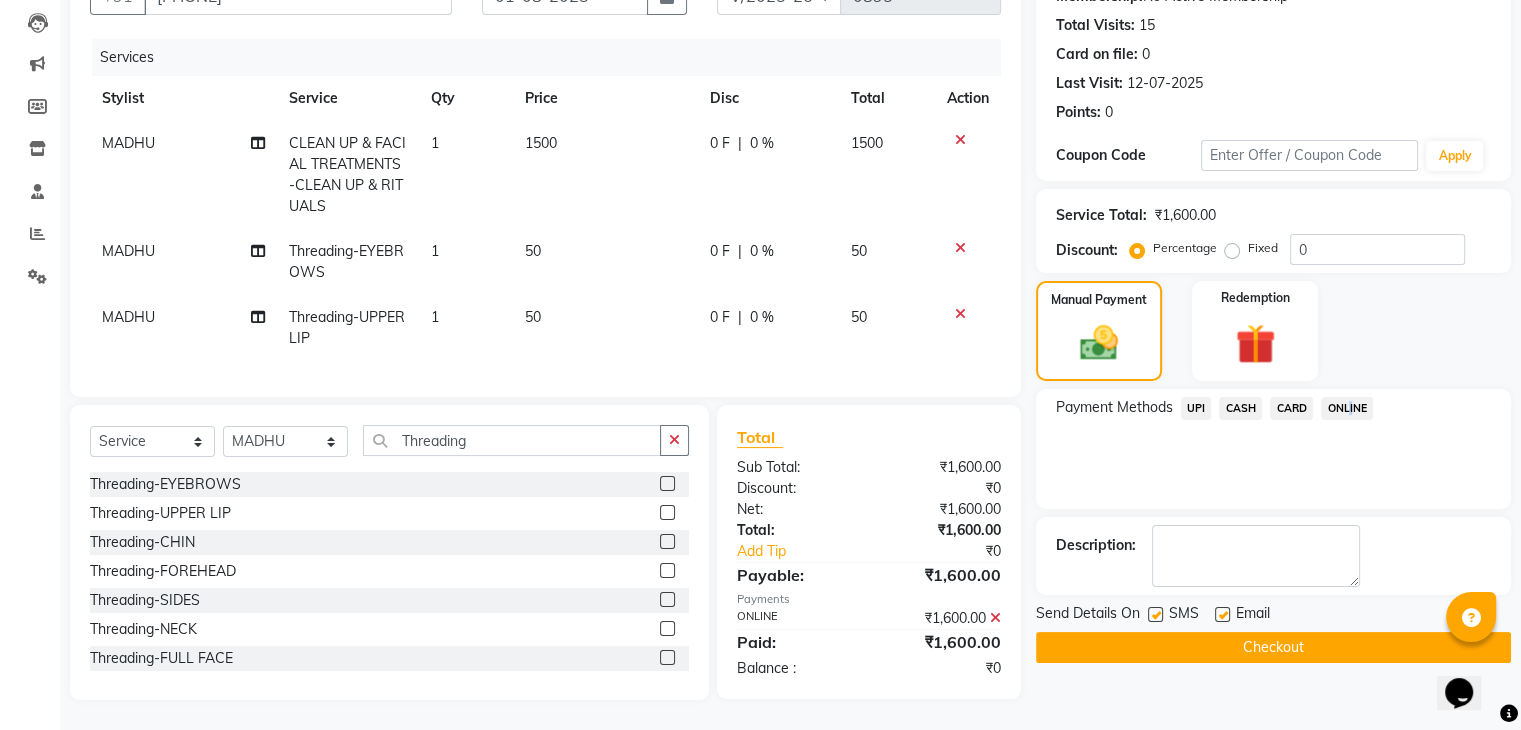 click on "Checkout" 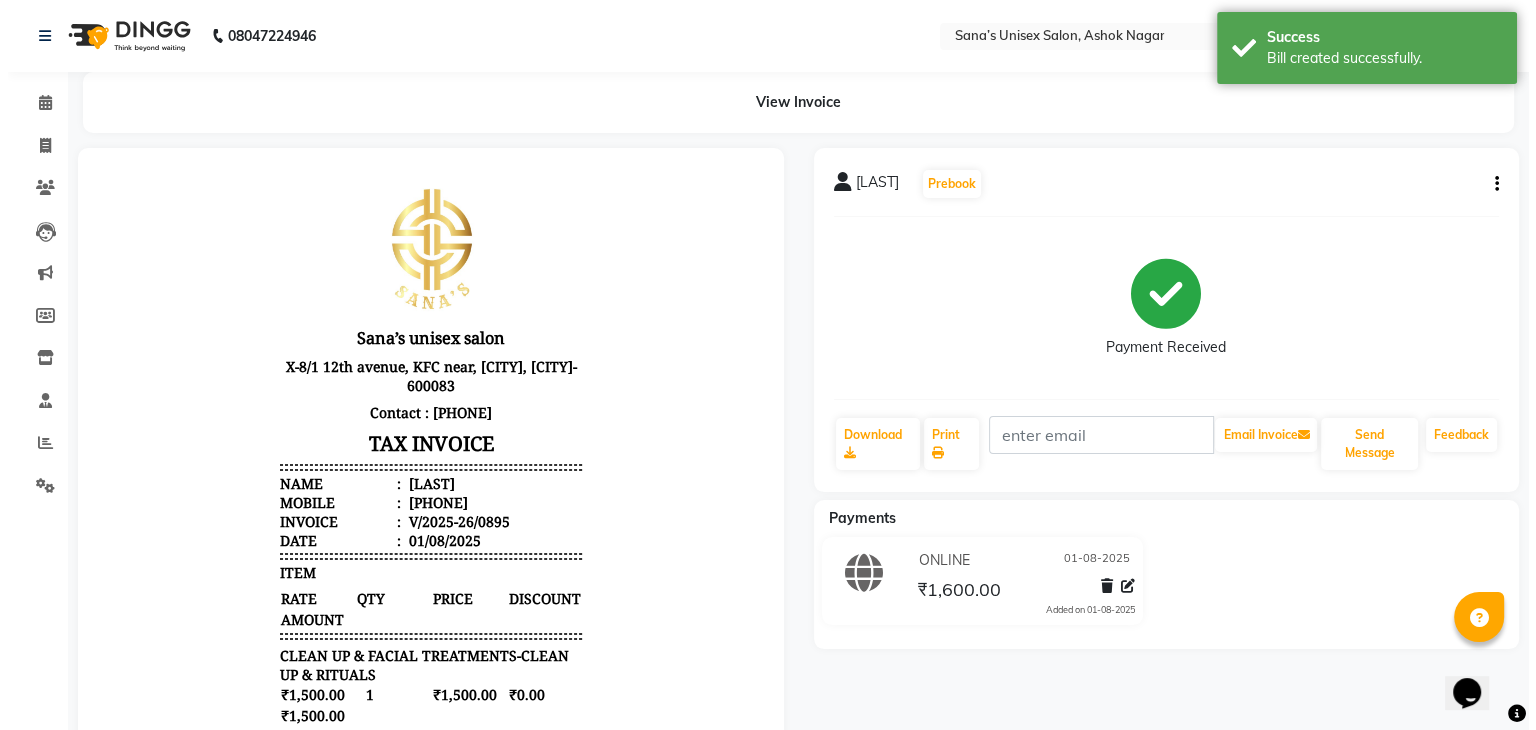 scroll, scrollTop: 0, scrollLeft: 0, axis: both 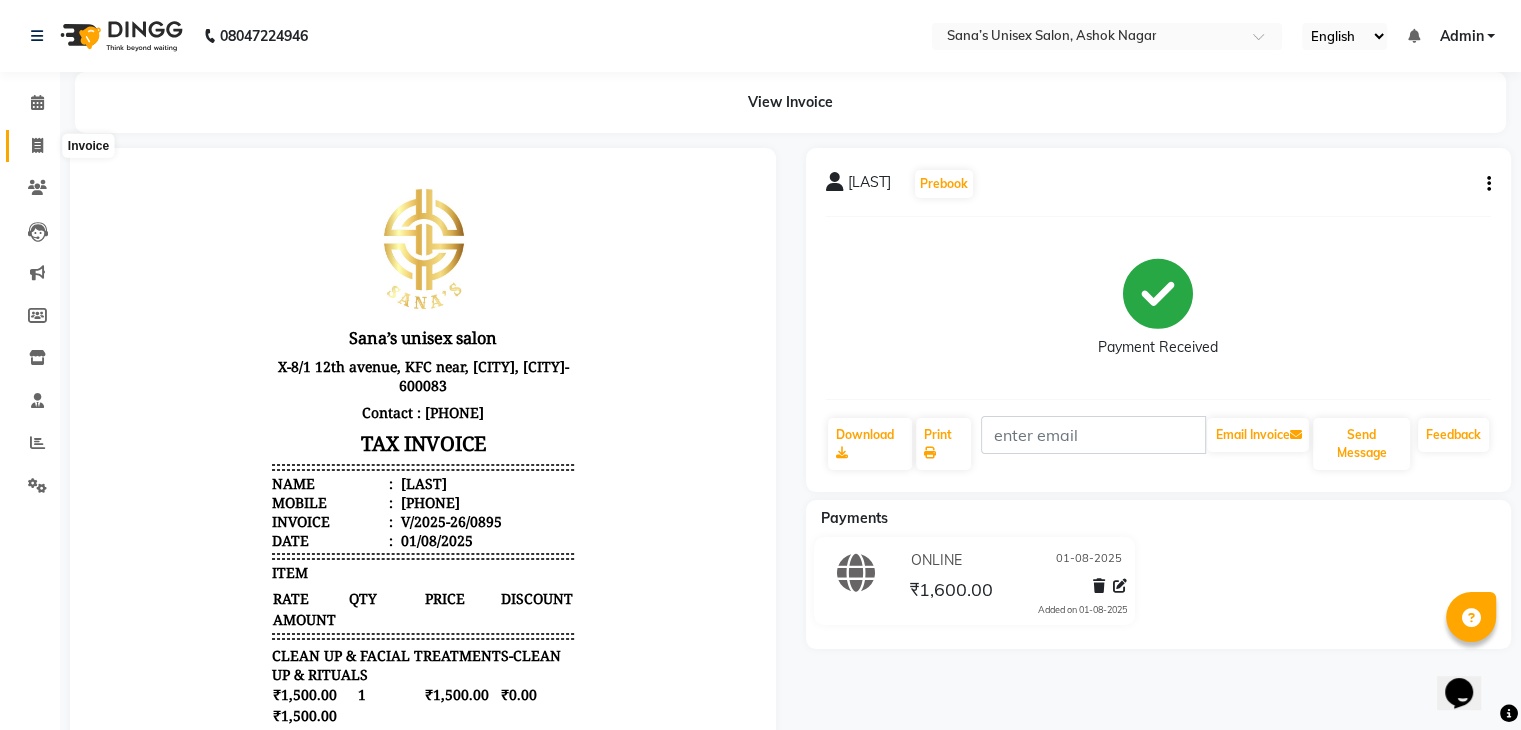 click 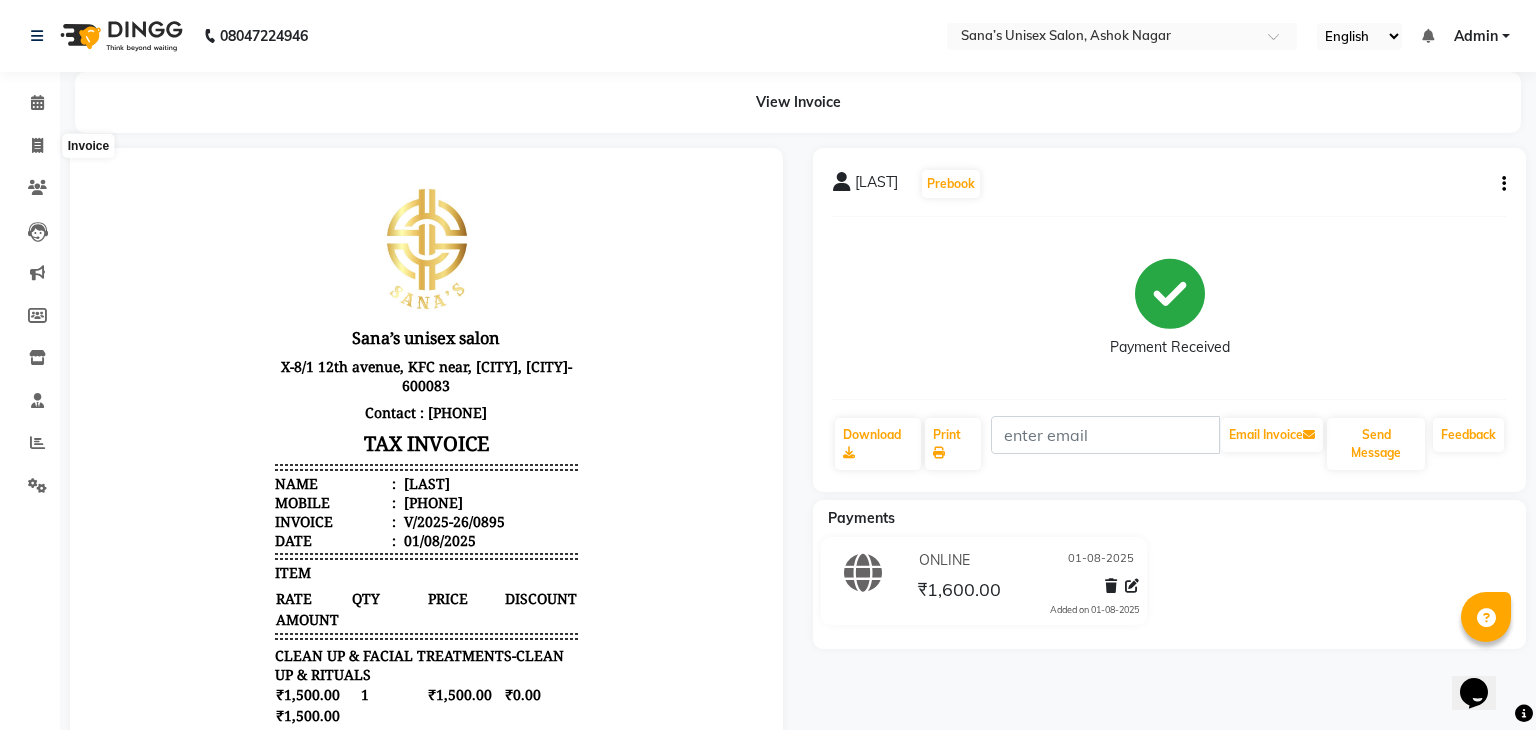 select on "service" 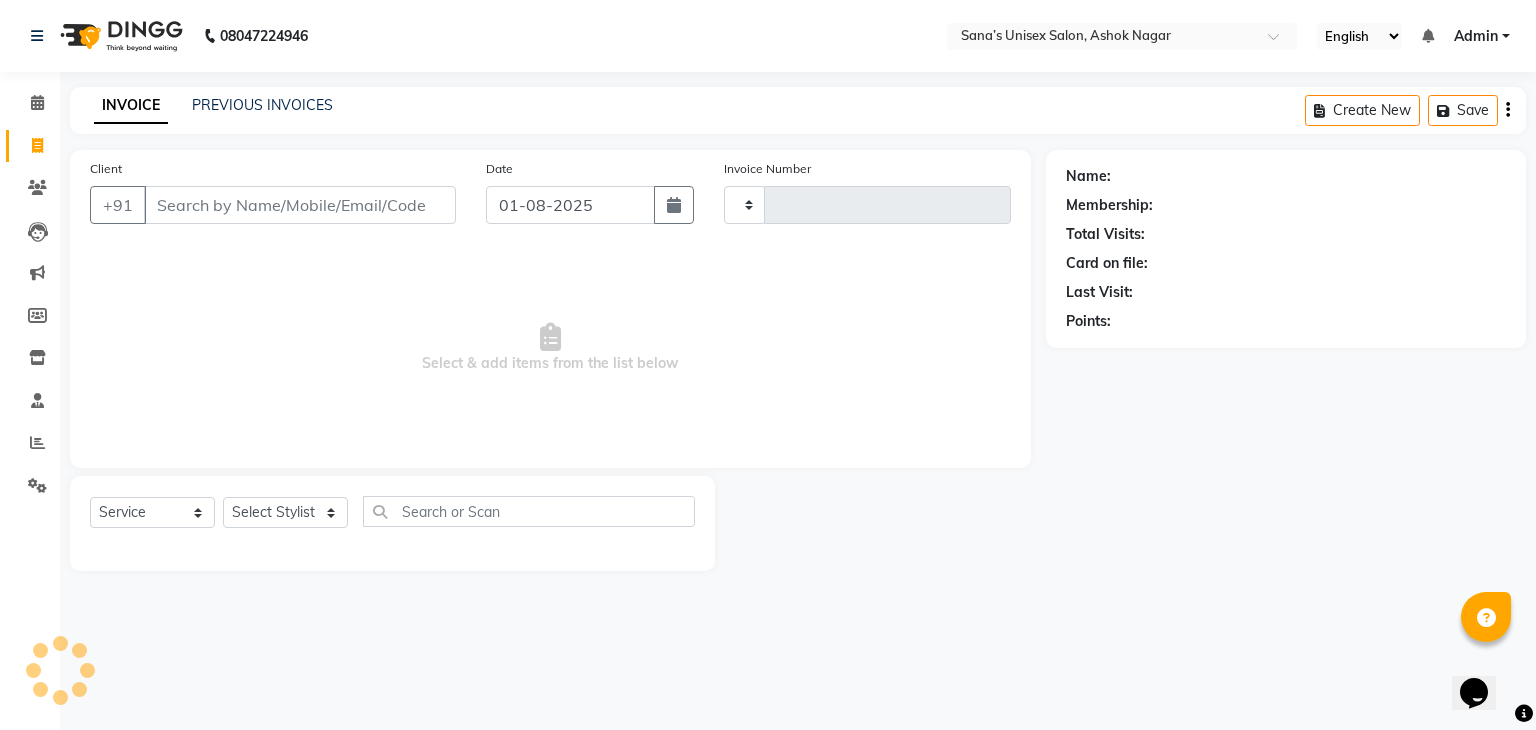 type on "0896" 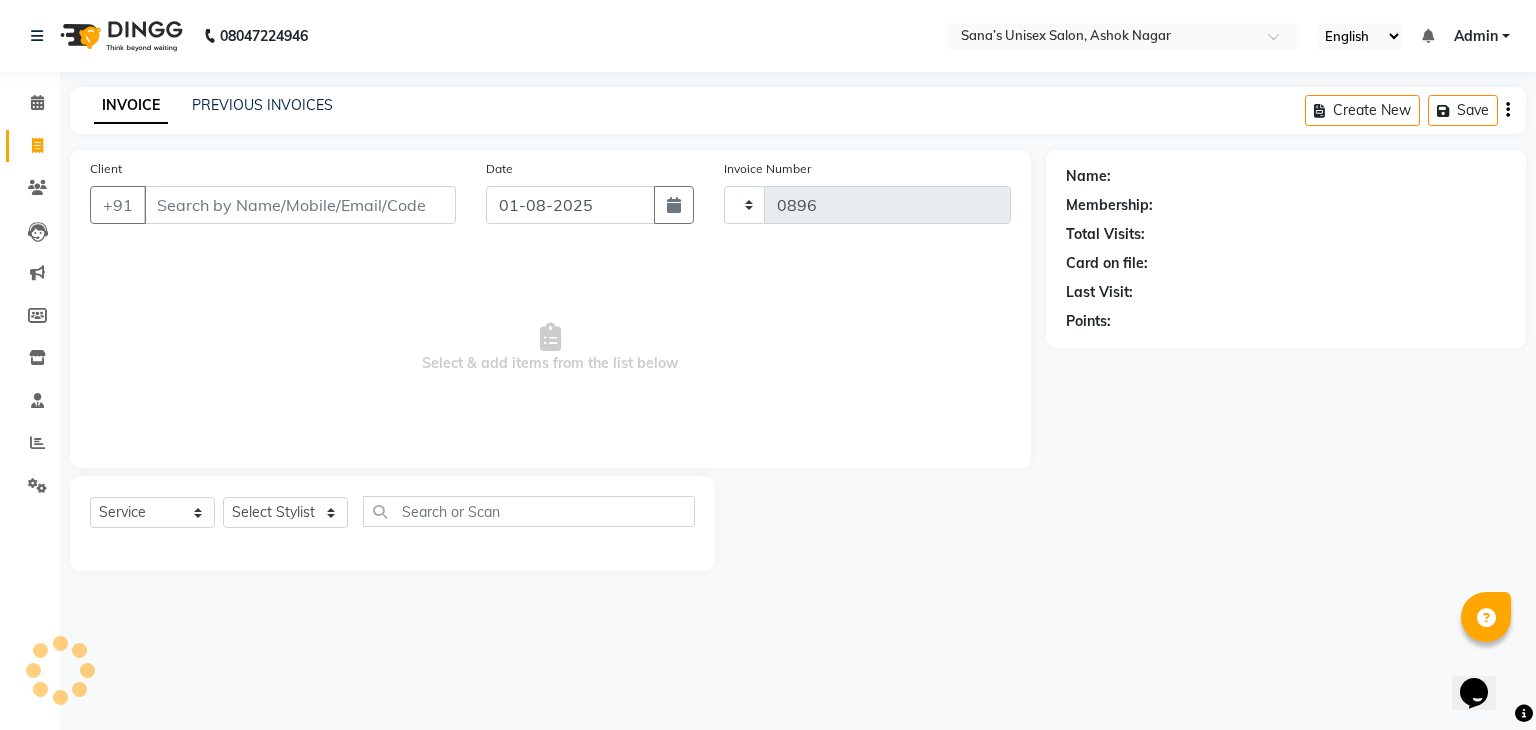 select on "6091" 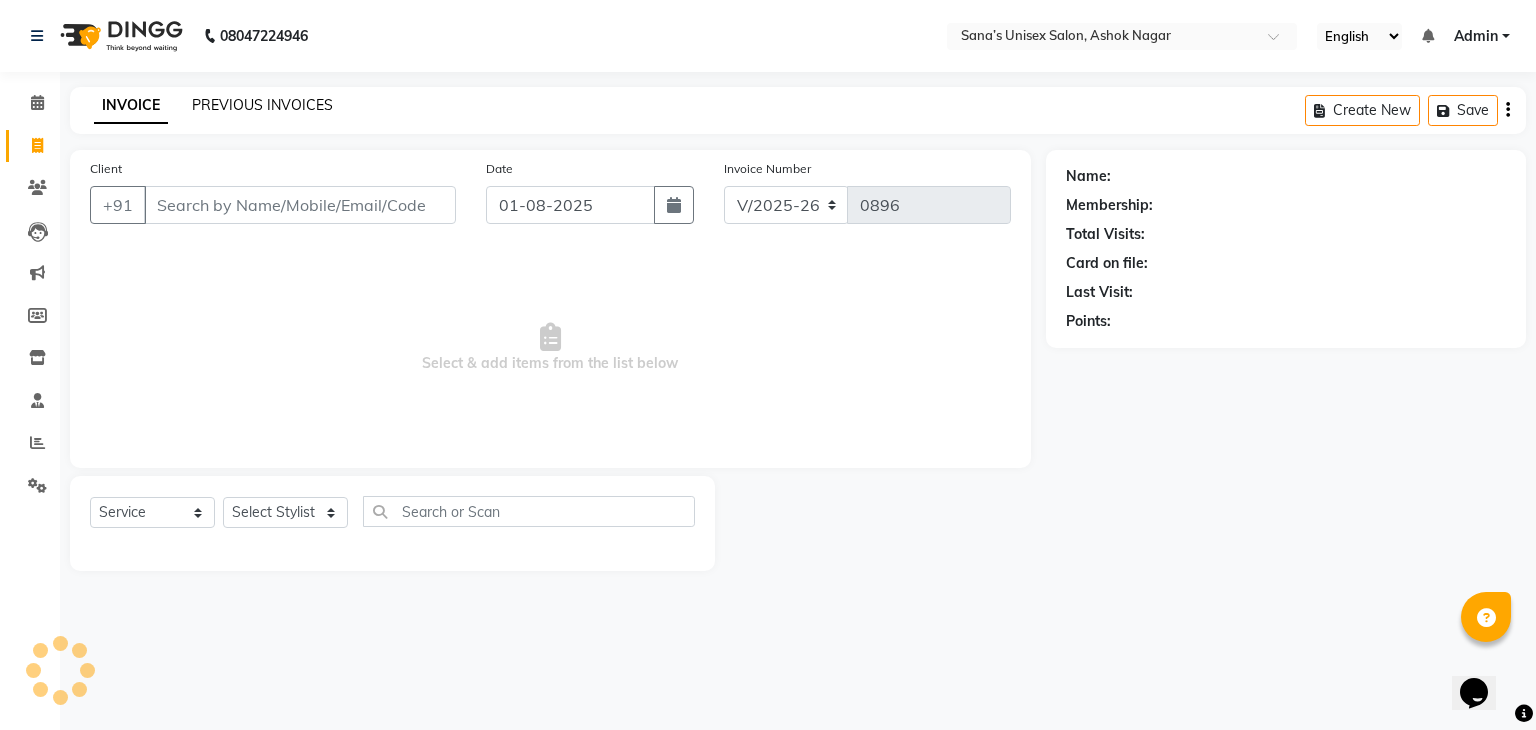 click on "PREVIOUS INVOICES" 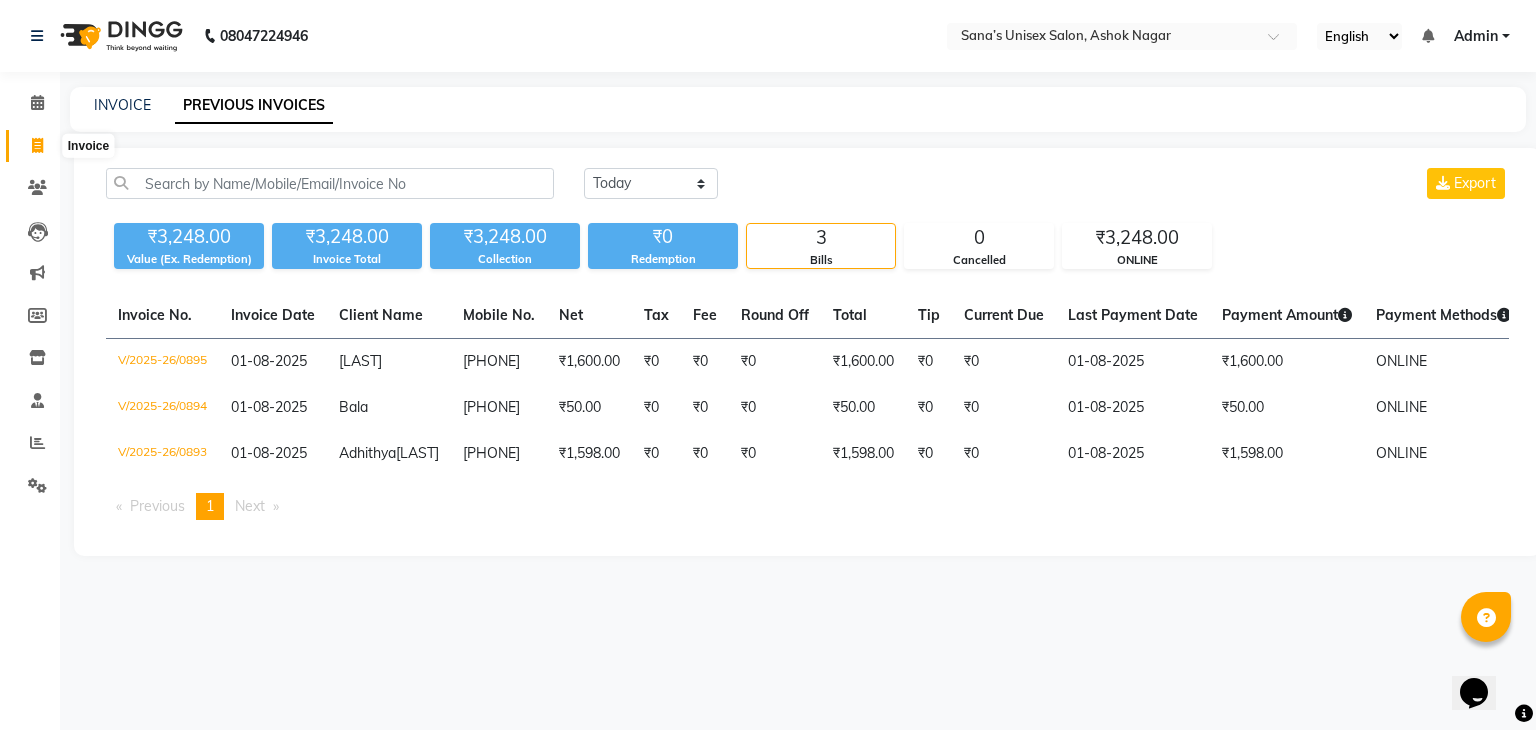 click 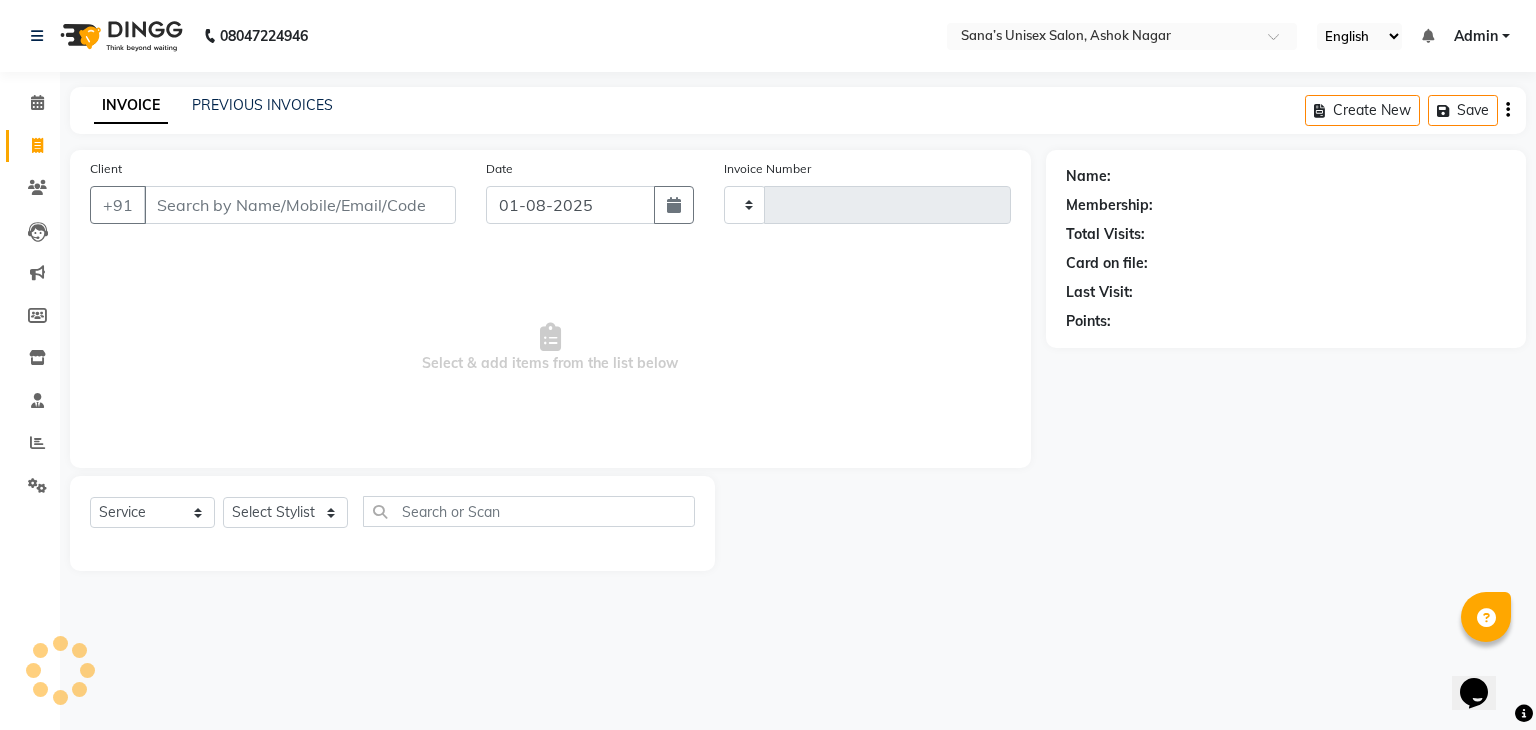 type on "0896" 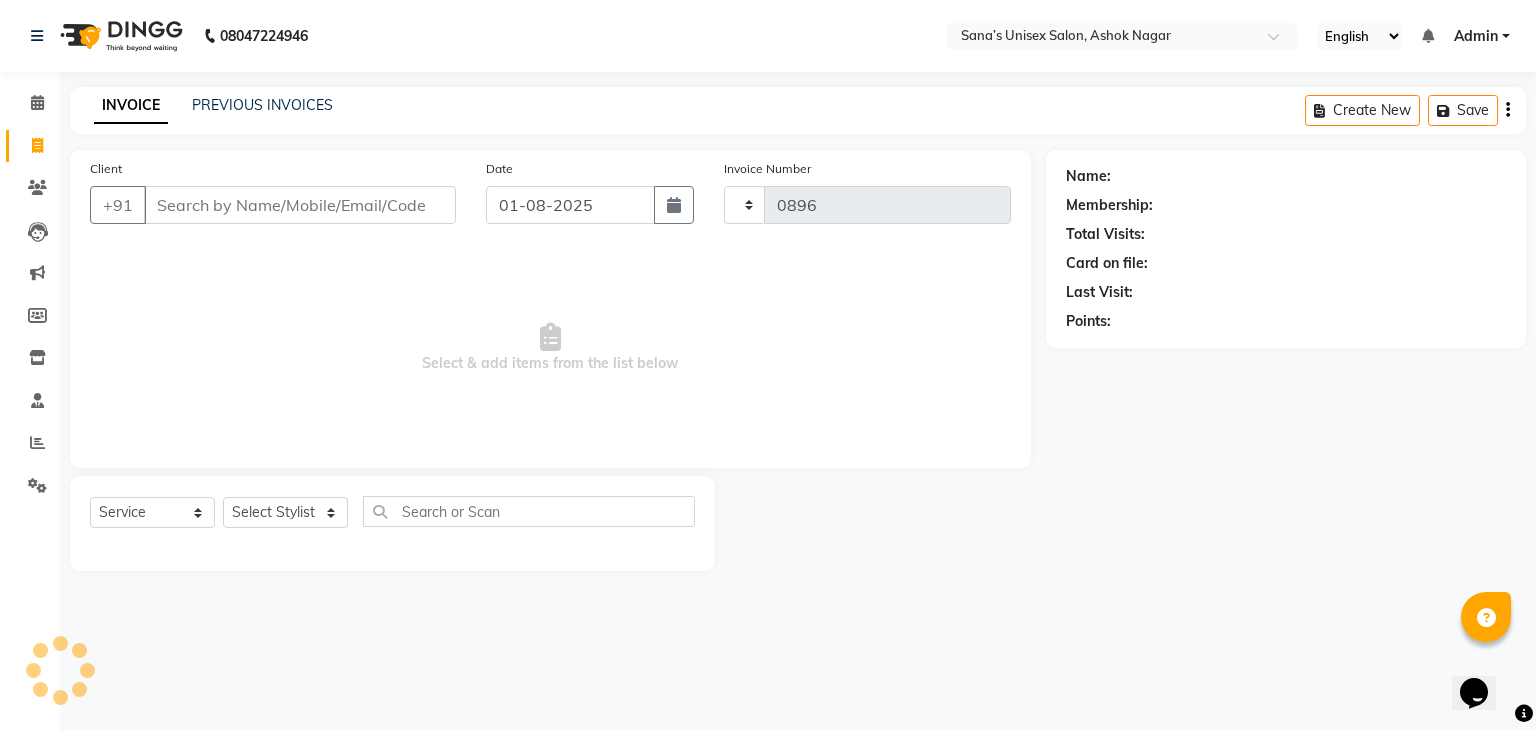 select on "6091" 